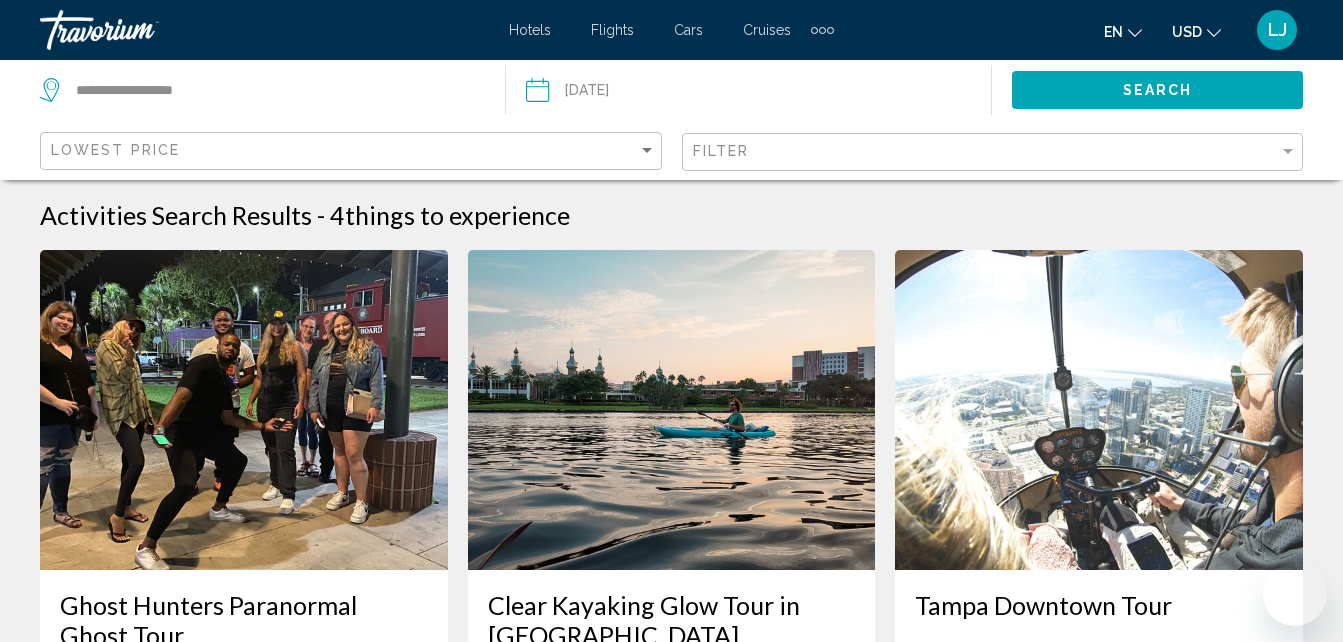 scroll, scrollTop: 965, scrollLeft: 0, axis: vertical 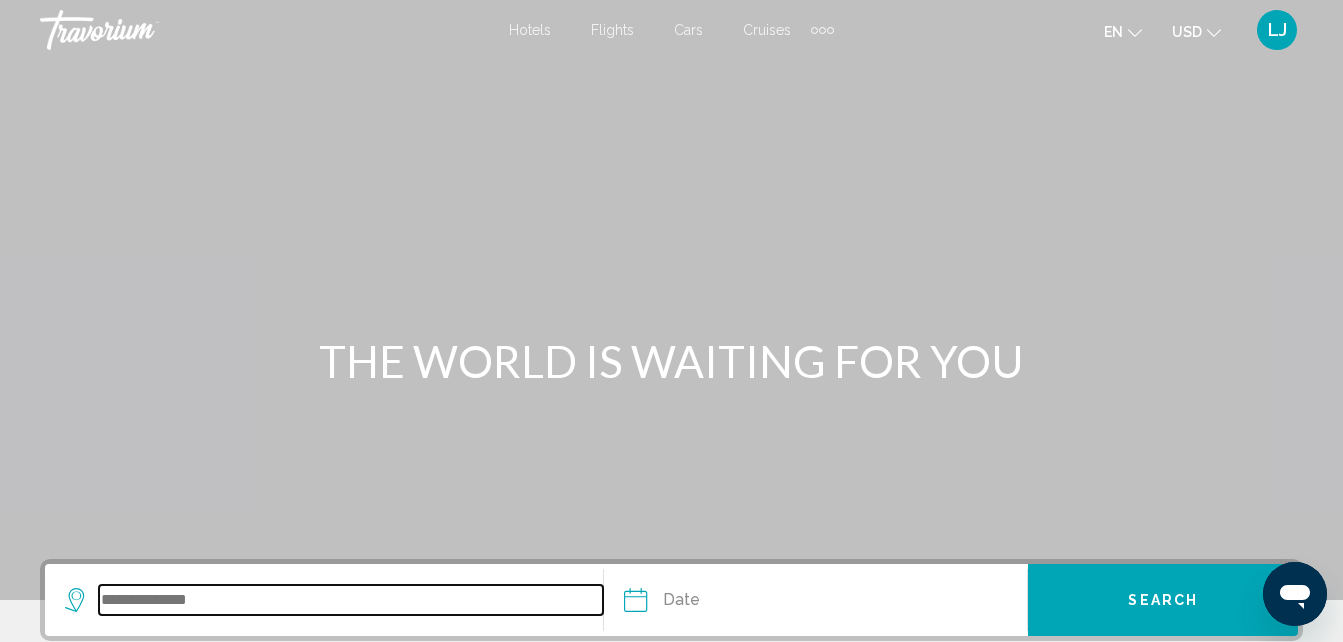 click at bounding box center [351, 600] 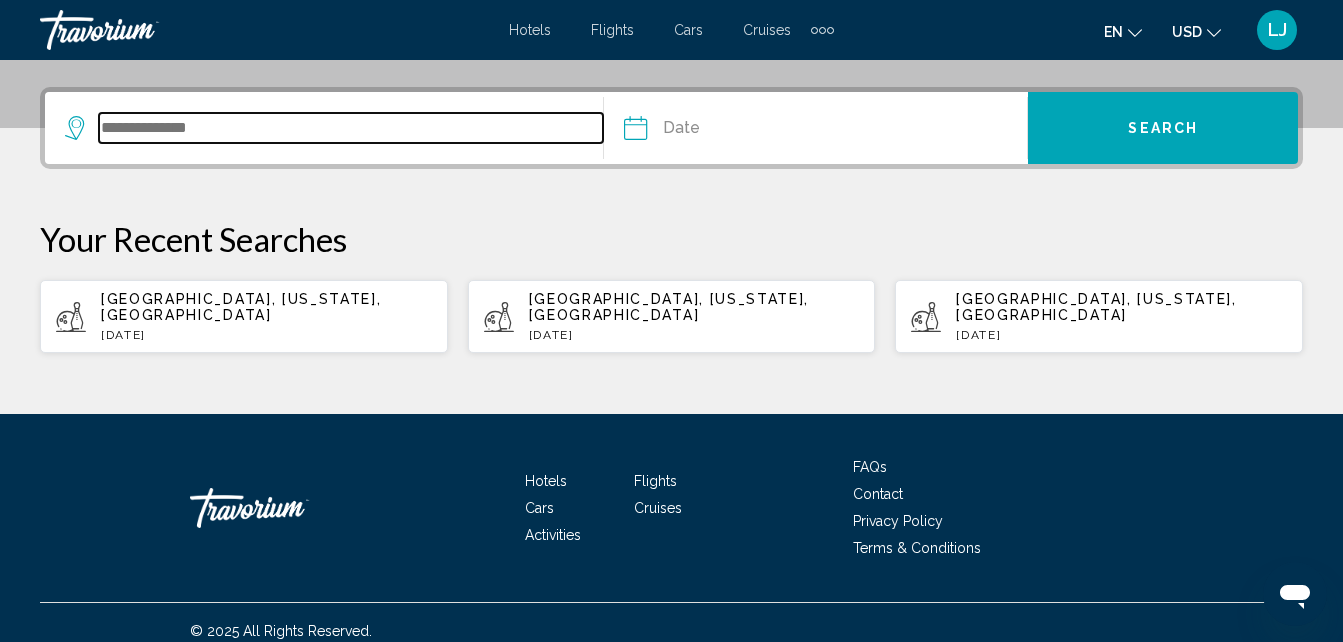 scroll, scrollTop: 473, scrollLeft: 0, axis: vertical 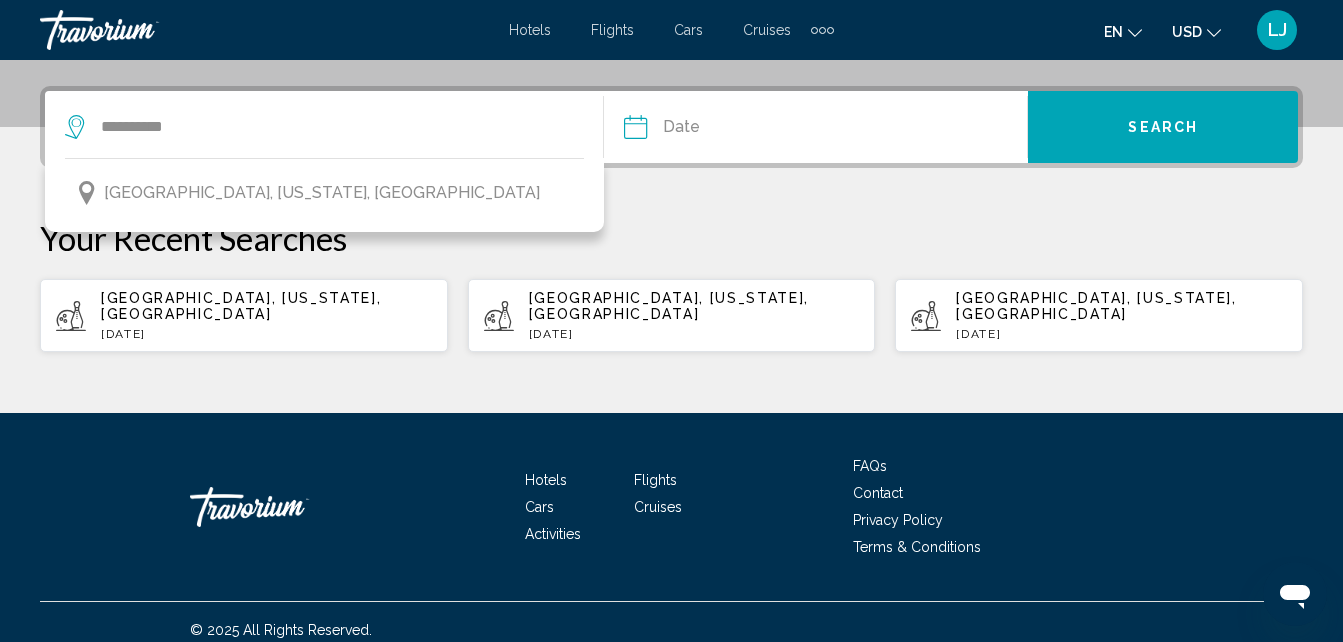 click on "[GEOGRAPHIC_DATA], [US_STATE], [GEOGRAPHIC_DATA]" at bounding box center (322, 193) 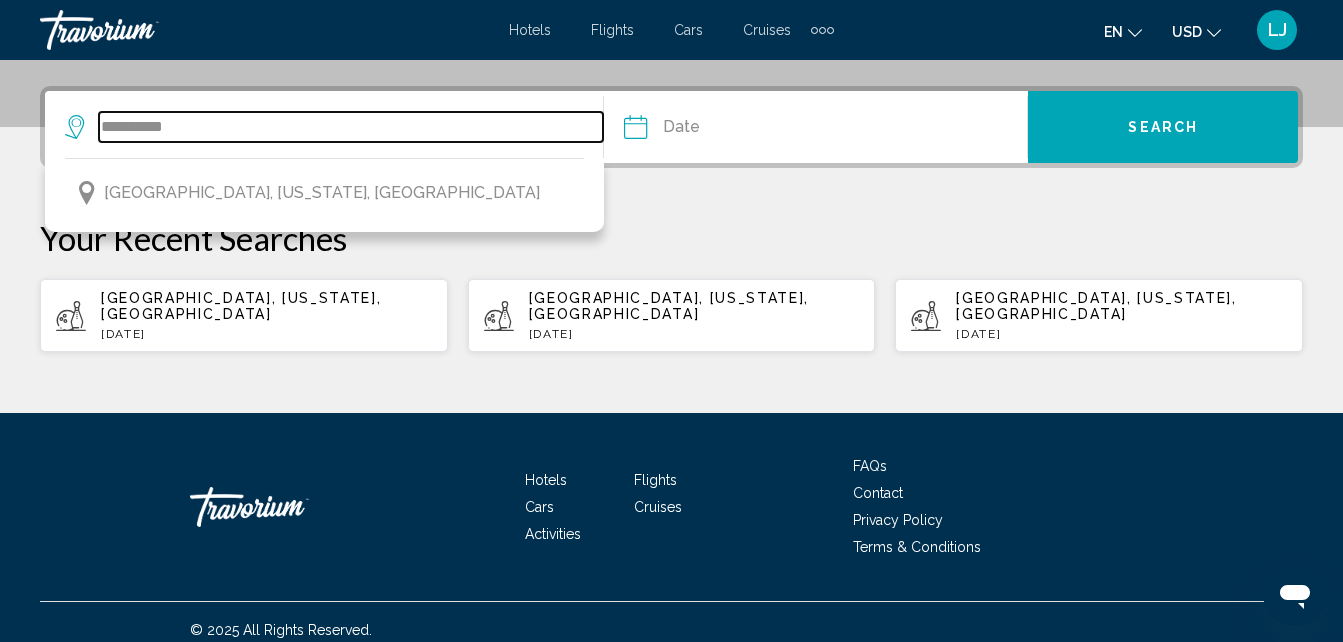 type on "**********" 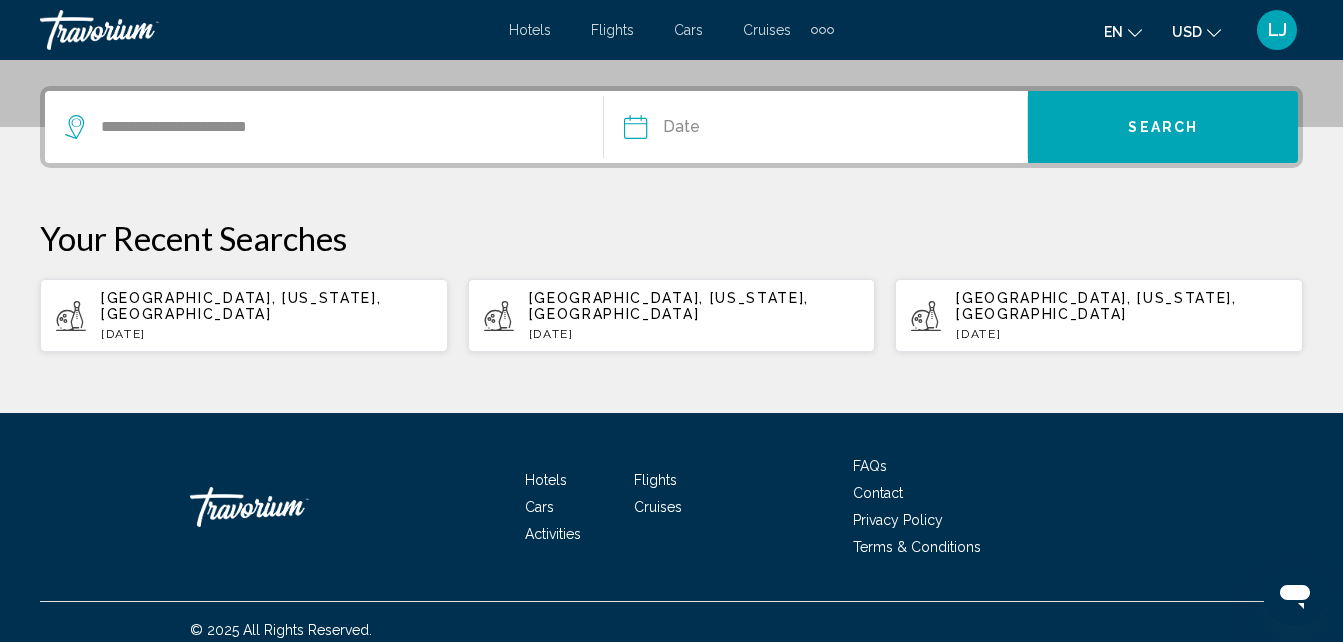 click at bounding box center (724, 130) 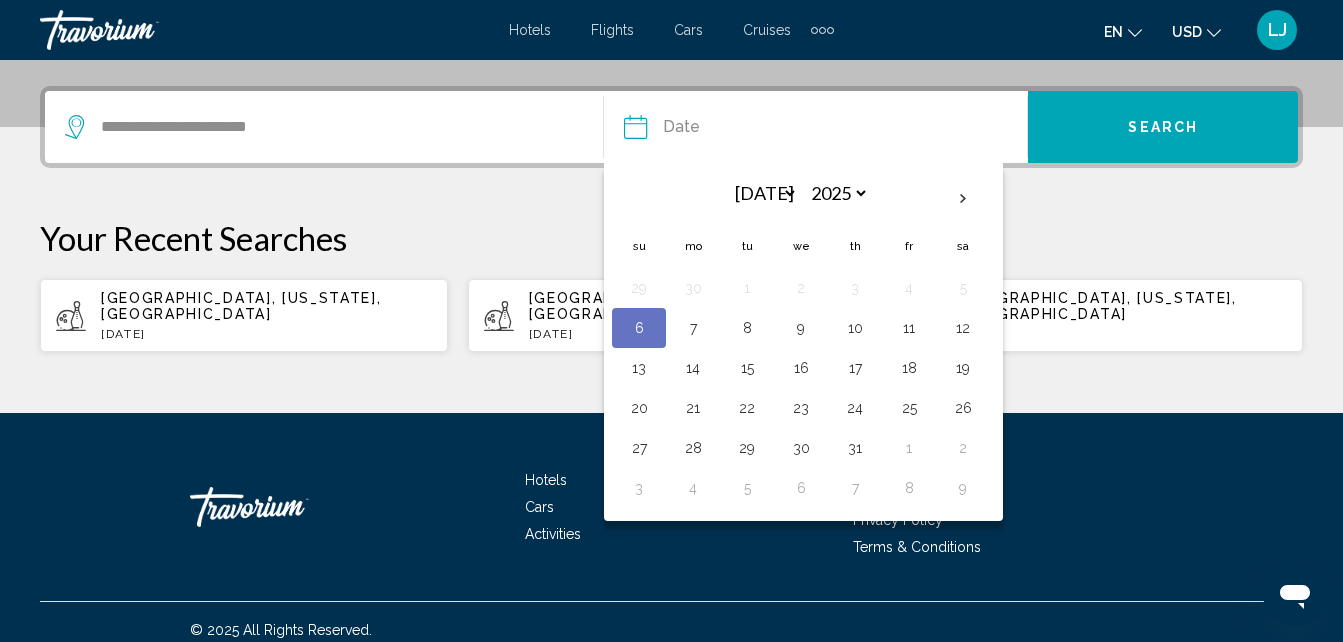 click on "6" at bounding box center [639, 328] 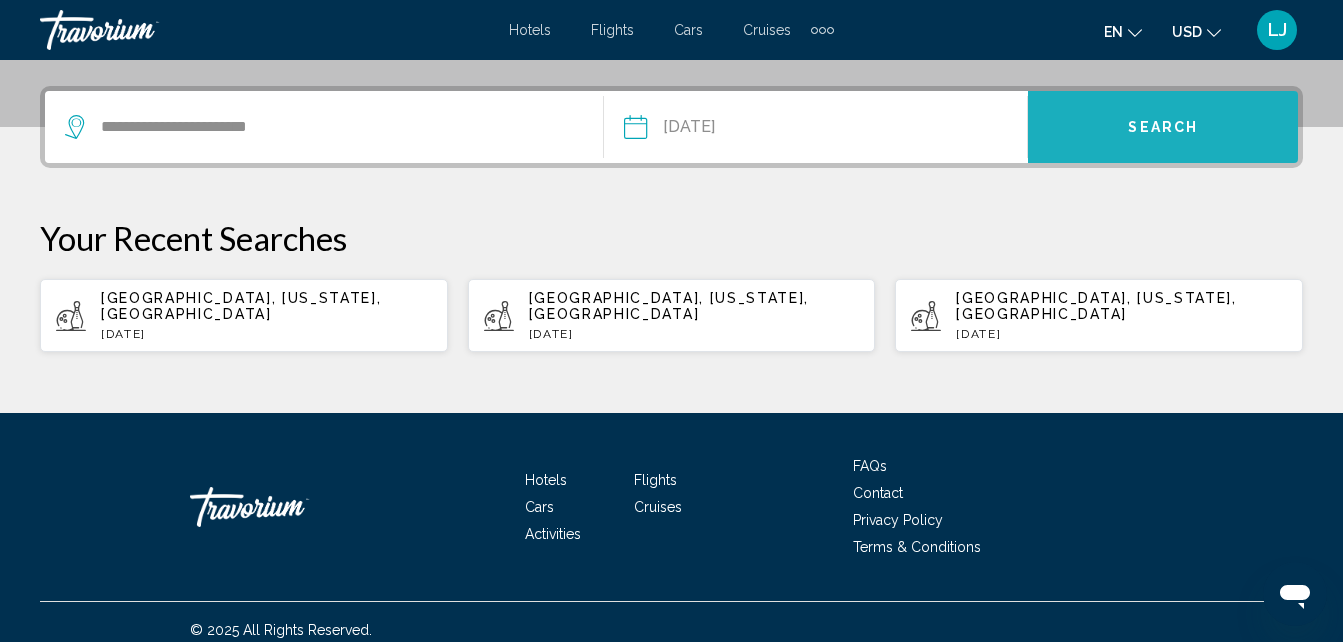 drag, startPoint x: 1056, startPoint y: 123, endPoint x: 1085, endPoint y: 133, distance: 30.675724 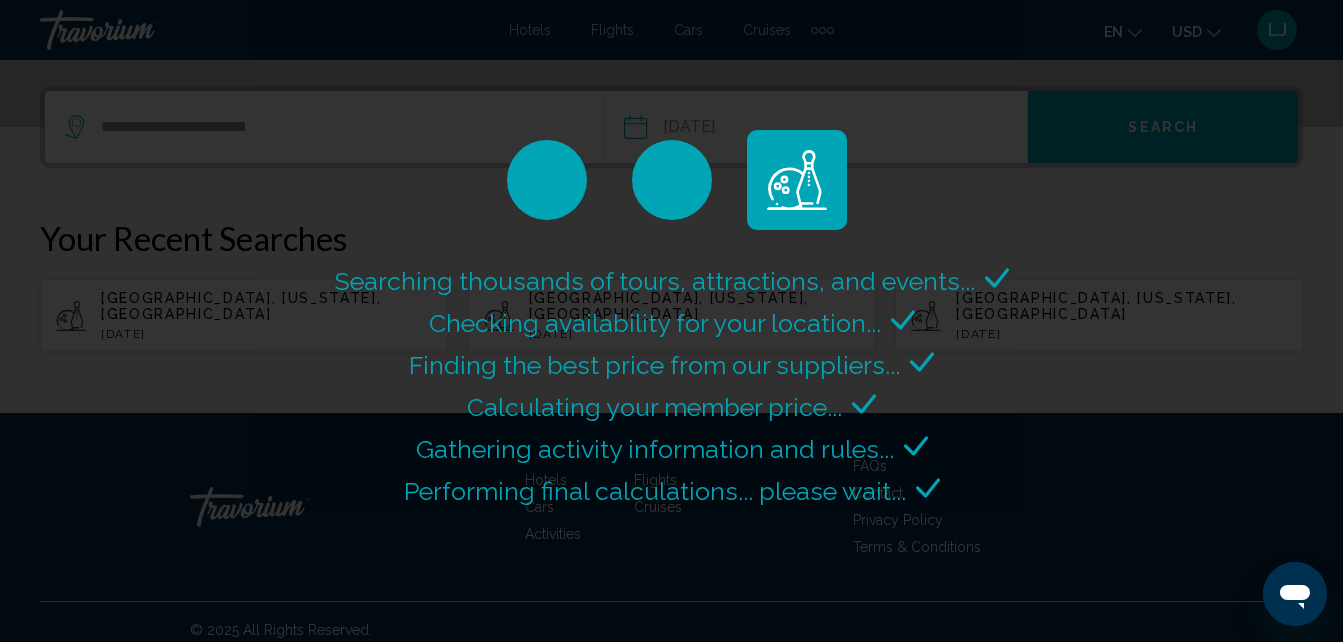 scroll, scrollTop: 0, scrollLeft: 0, axis: both 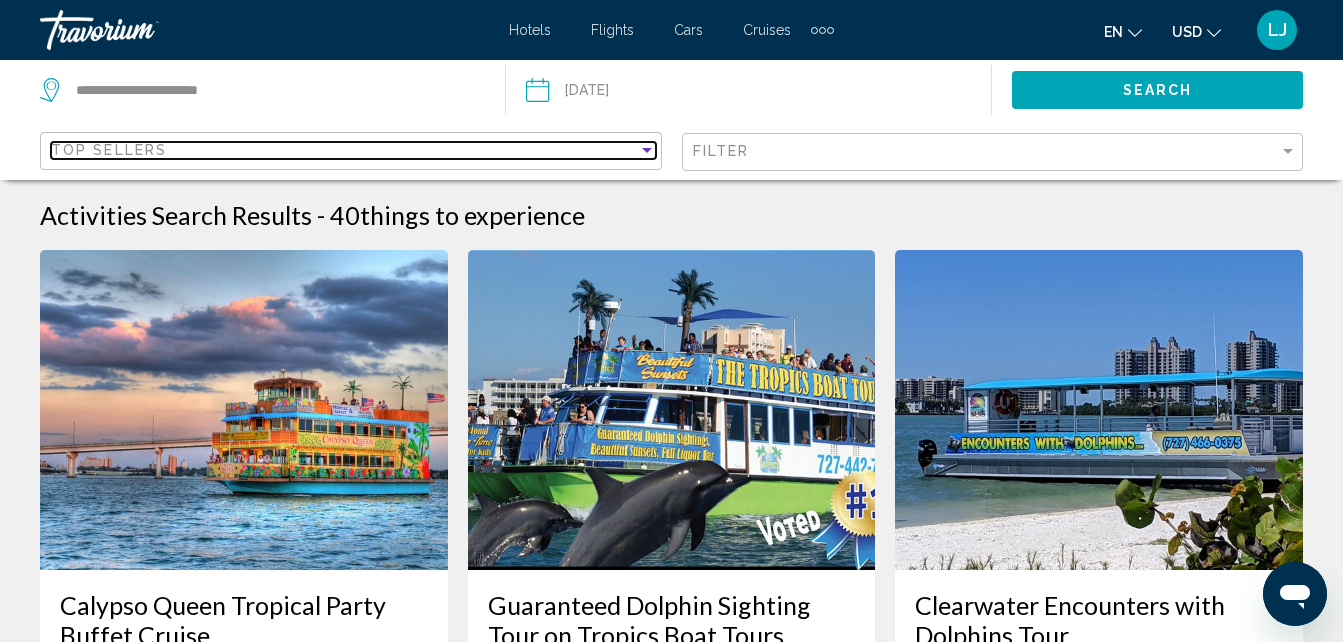 click at bounding box center [647, 150] 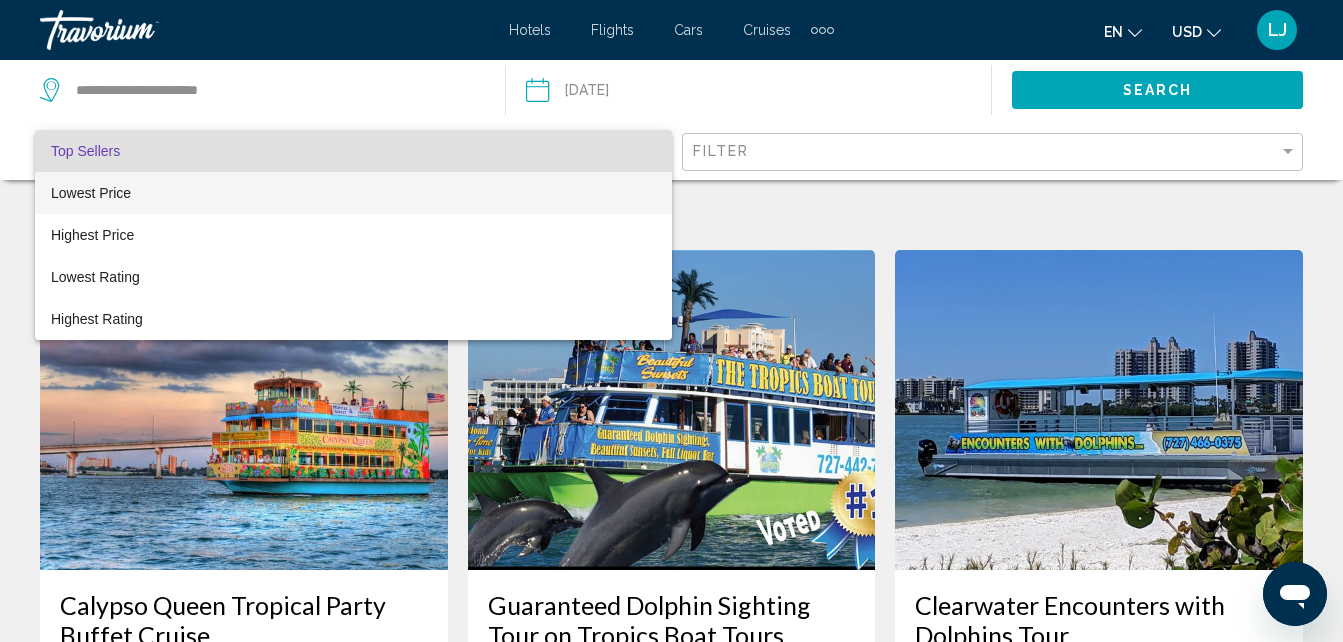 click on "Lowest Price" at bounding box center (353, 193) 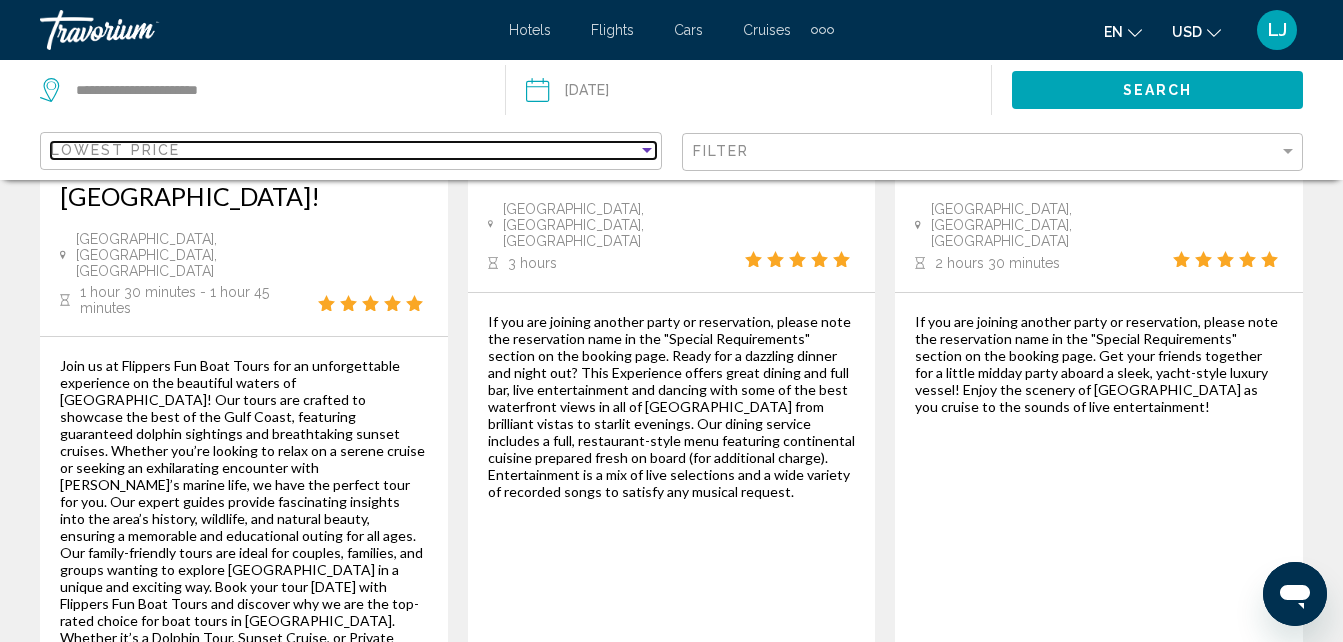 scroll, scrollTop: 3408, scrollLeft: 0, axis: vertical 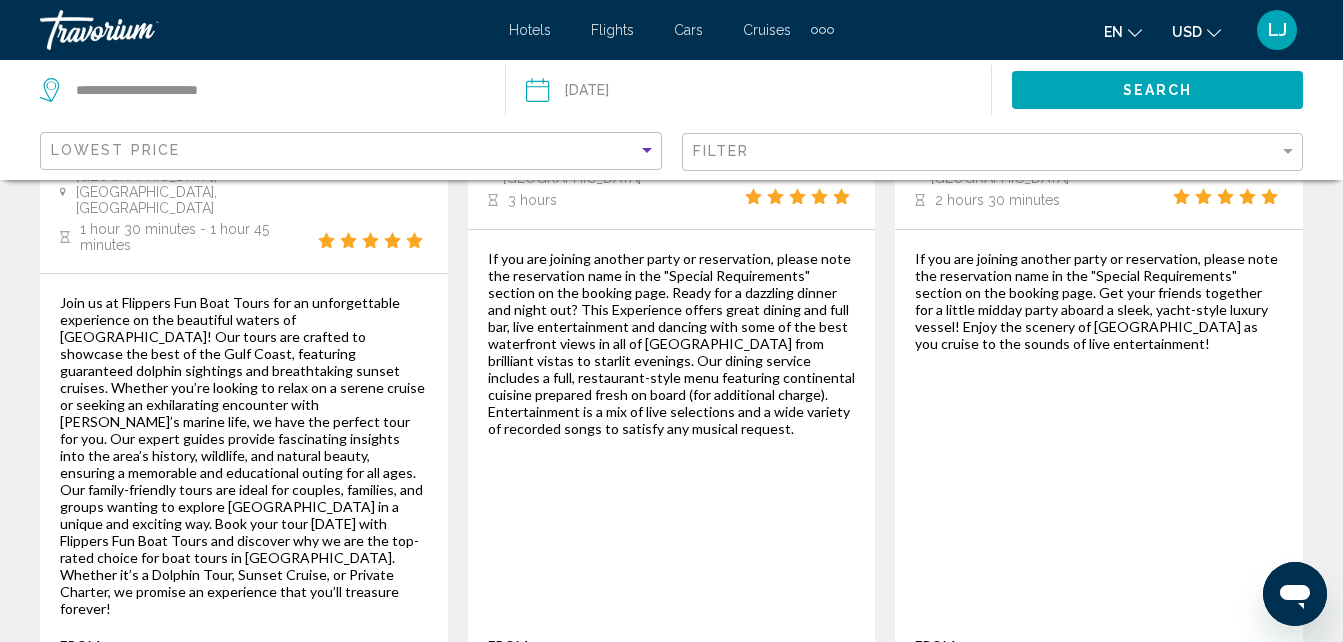 click on "2" at bounding box center [637, 764] 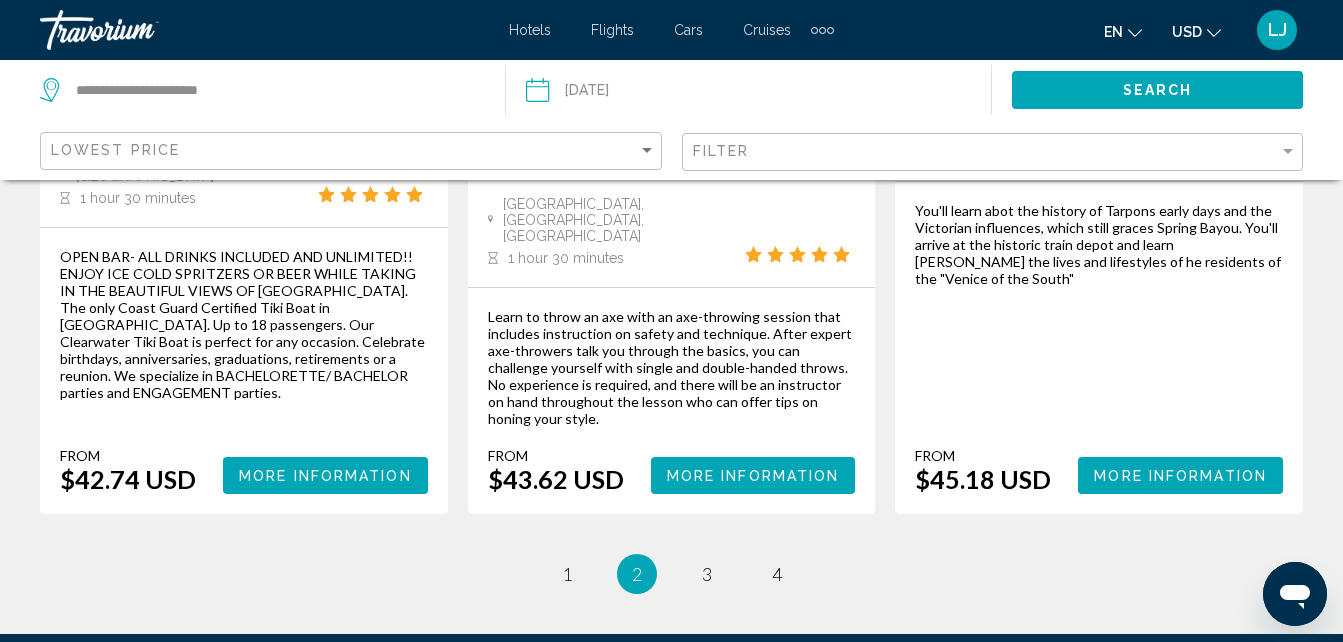 scroll, scrollTop: 0, scrollLeft: 0, axis: both 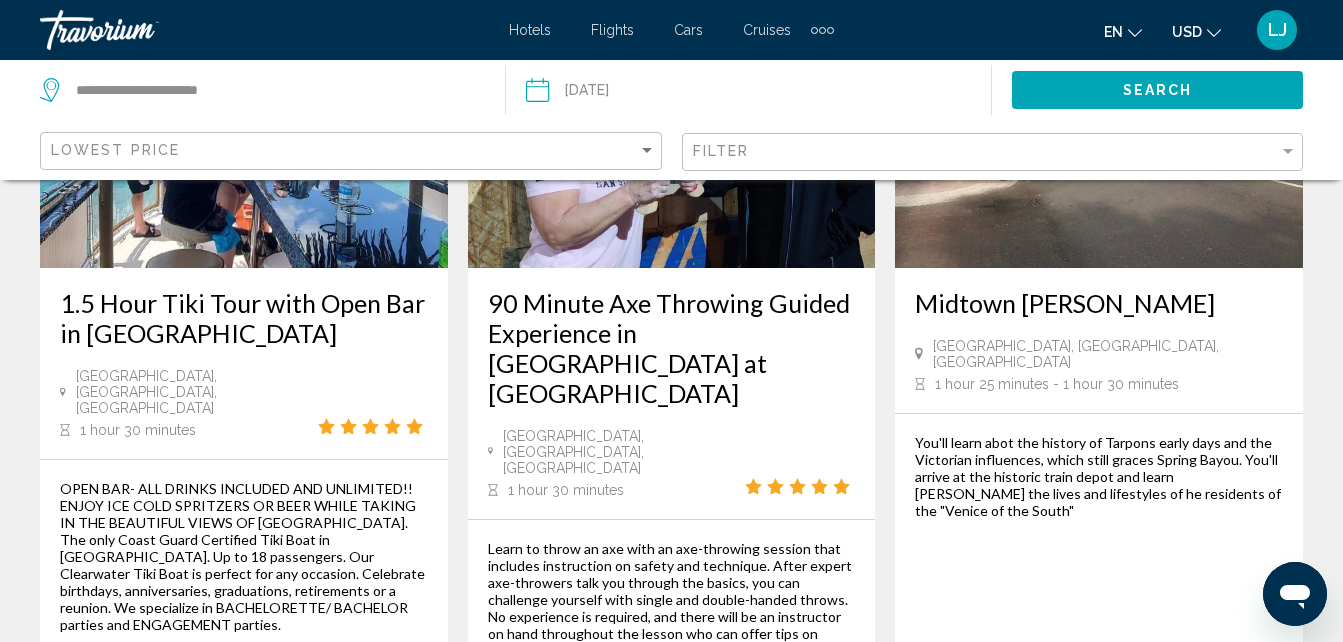 click on "3" at bounding box center [707, 806] 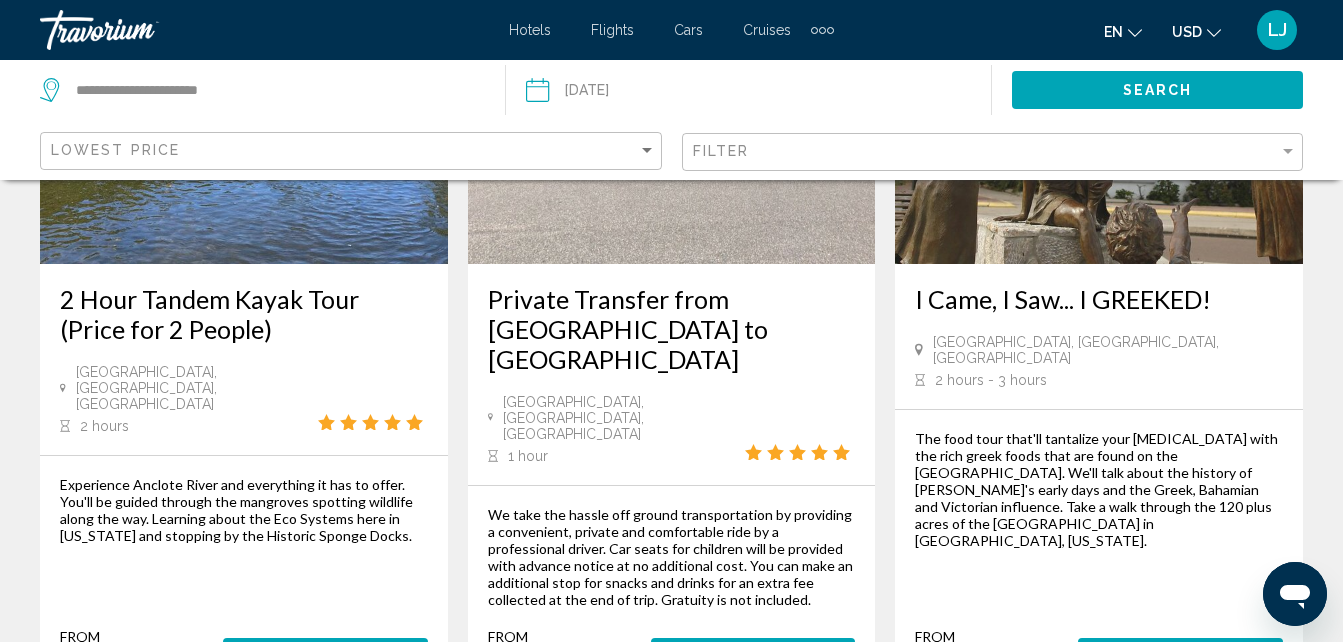 scroll, scrollTop: 0, scrollLeft: 0, axis: both 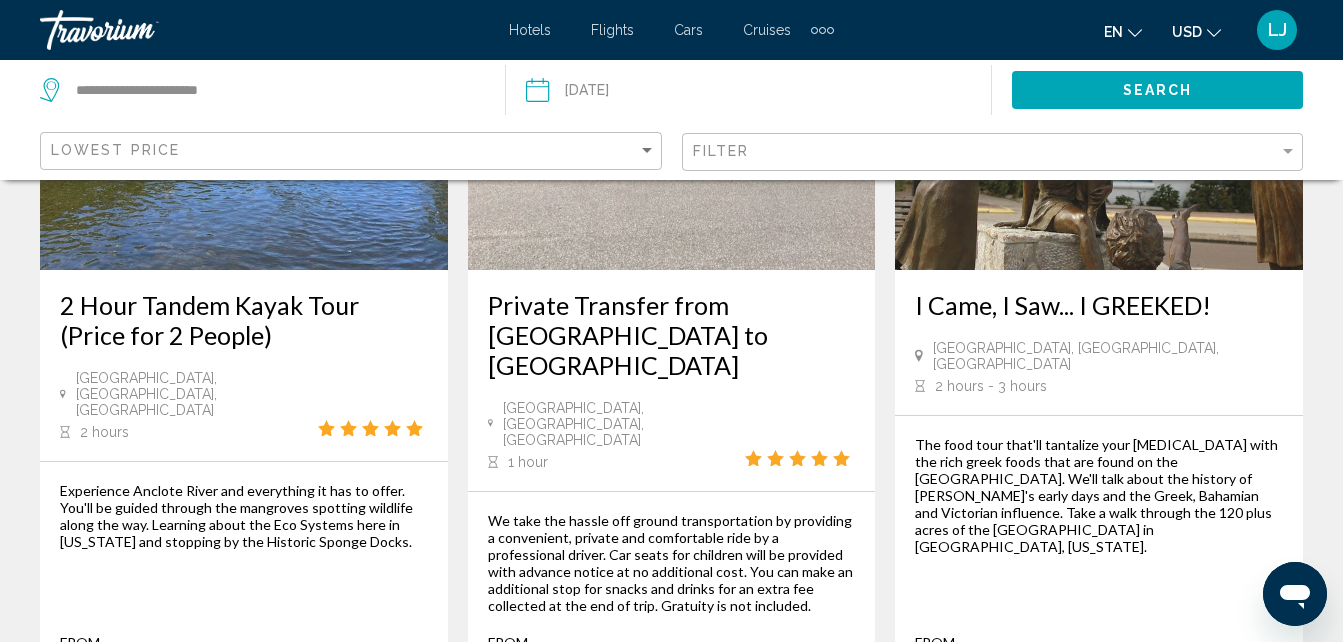 click on "4" at bounding box center (777, 761) 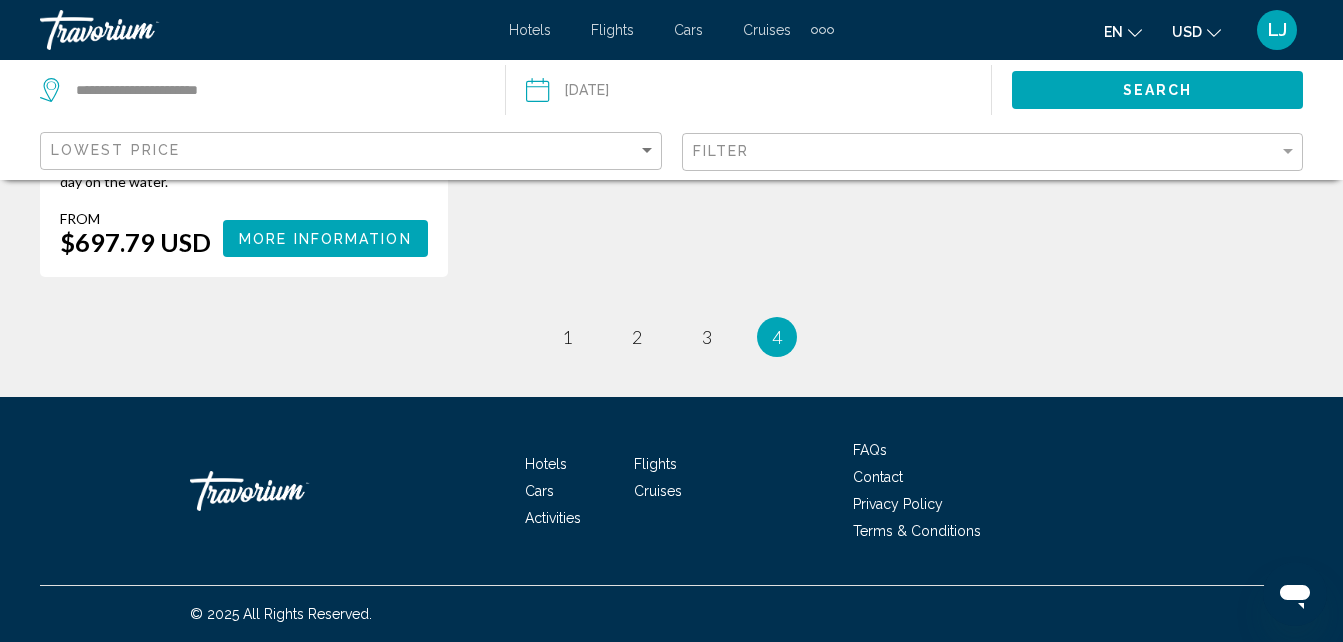 scroll, scrollTop: 0, scrollLeft: 0, axis: both 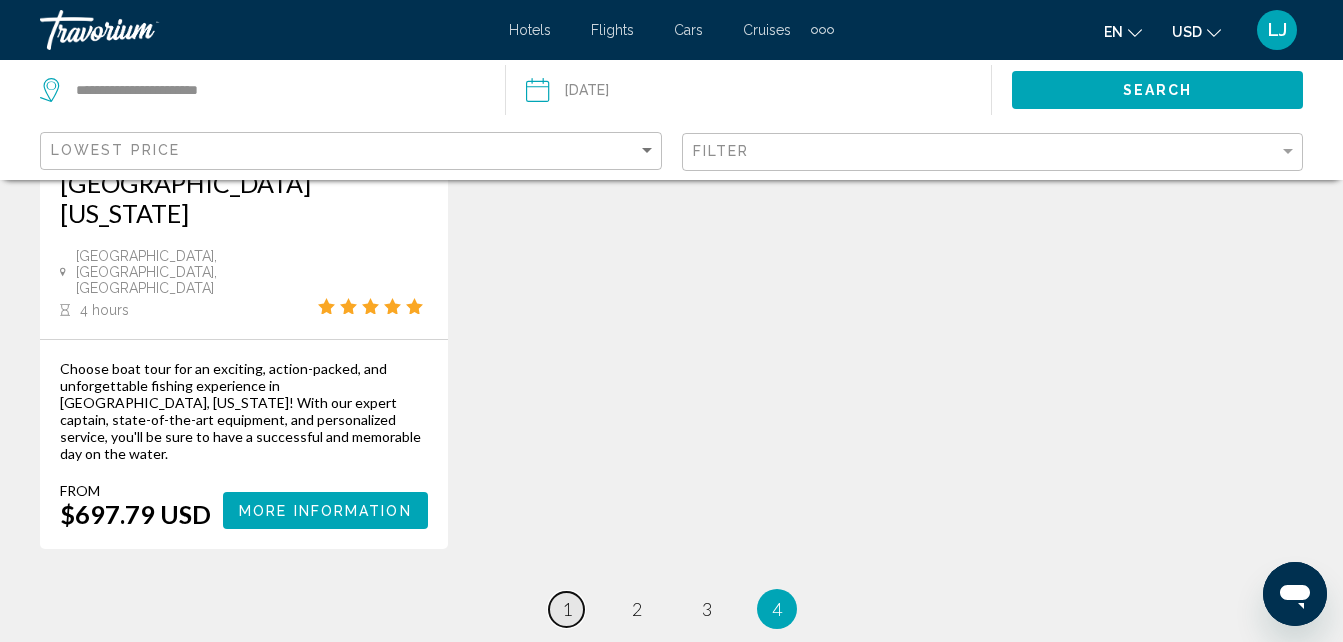 click on "1" at bounding box center [567, 609] 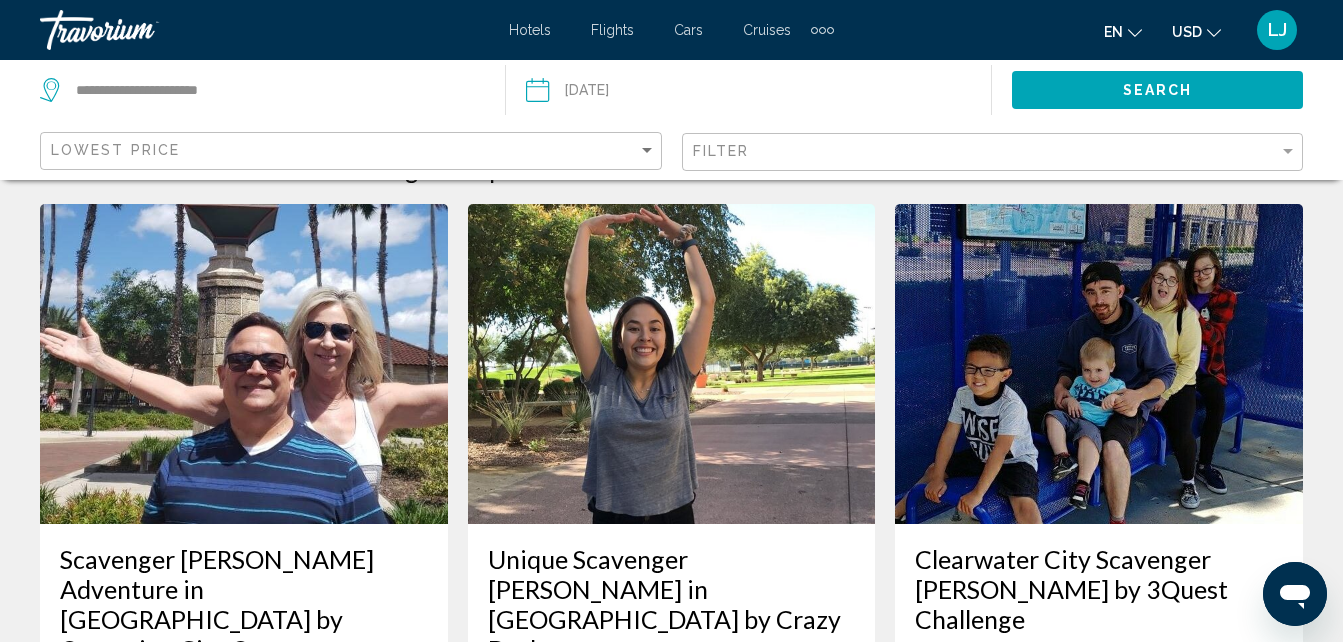 scroll, scrollTop: 0, scrollLeft: 0, axis: both 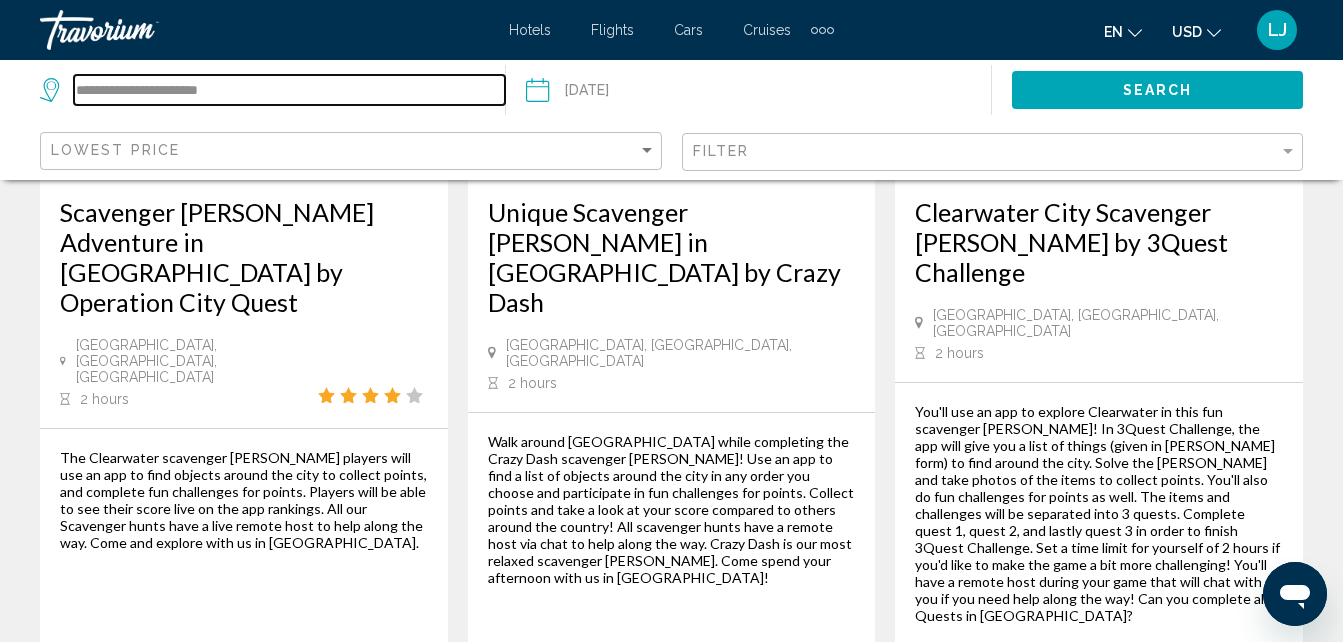 click on "**********" at bounding box center [289, 90] 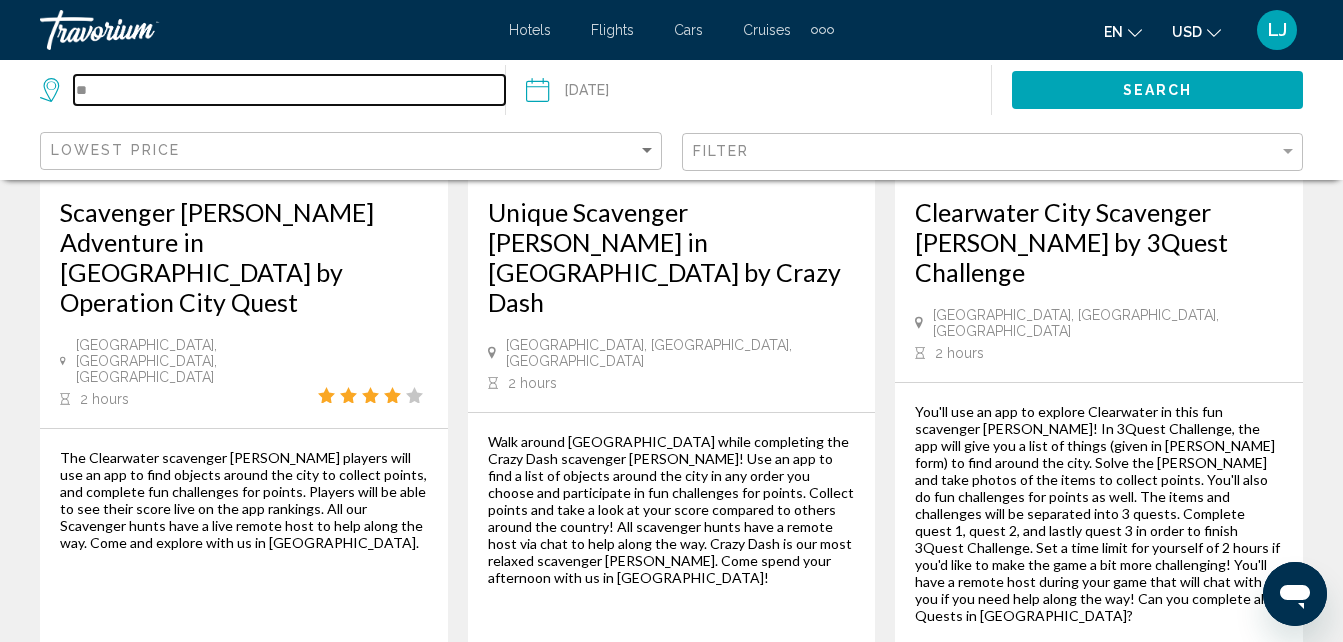 type on "*" 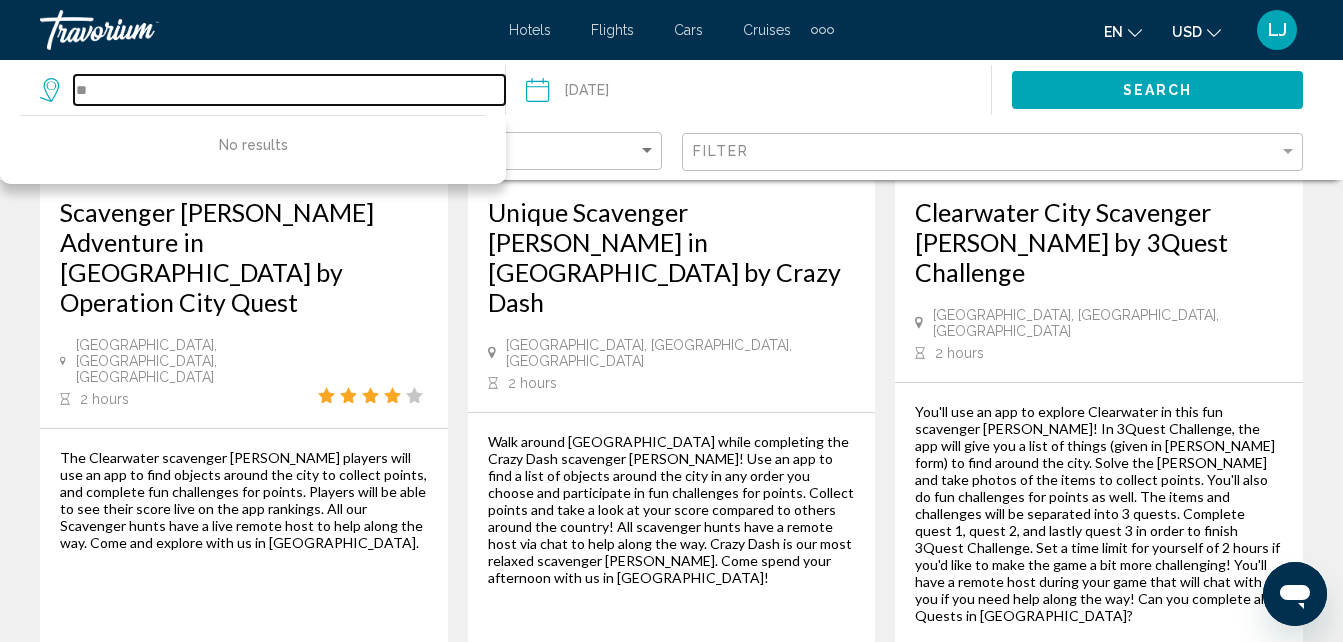 type on "*" 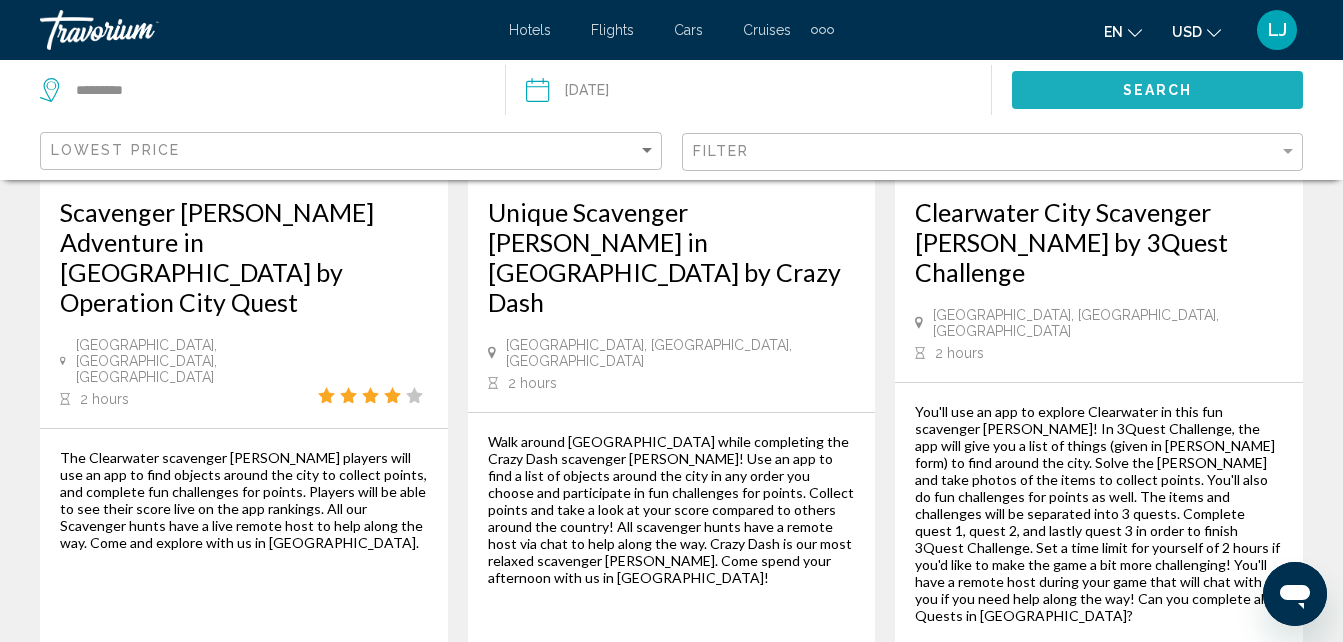 click on "Search" 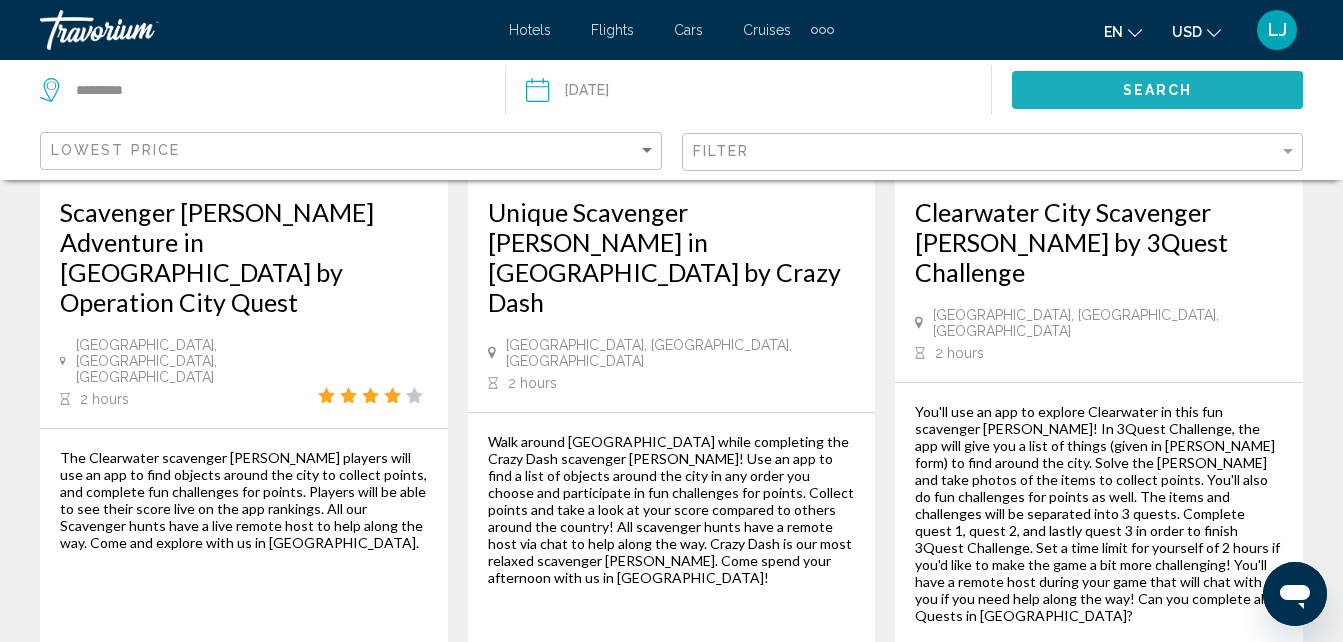 click on "Search" 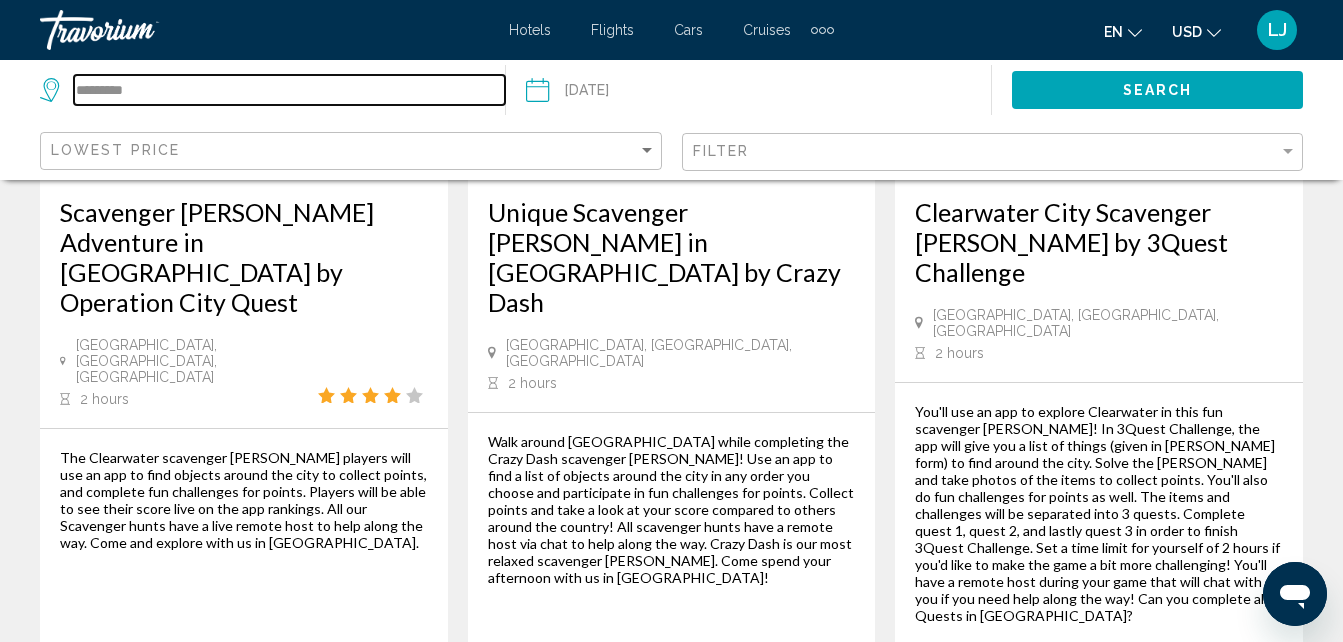 click on "*********" at bounding box center [289, 90] 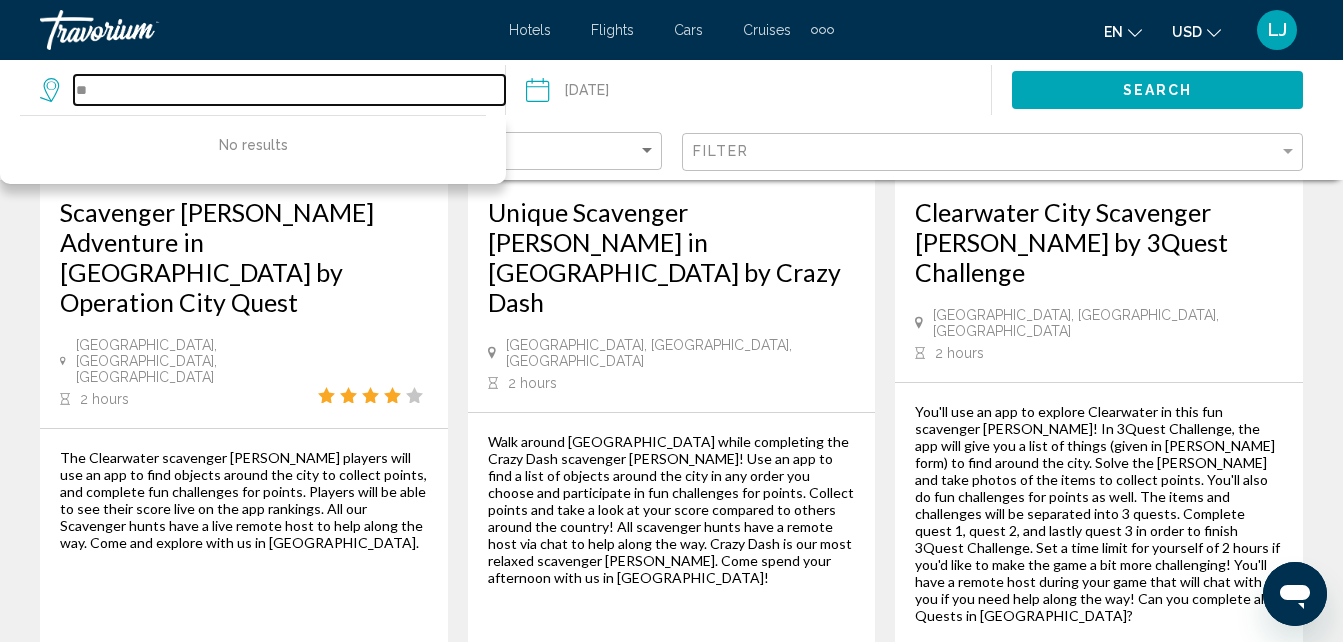 type on "*" 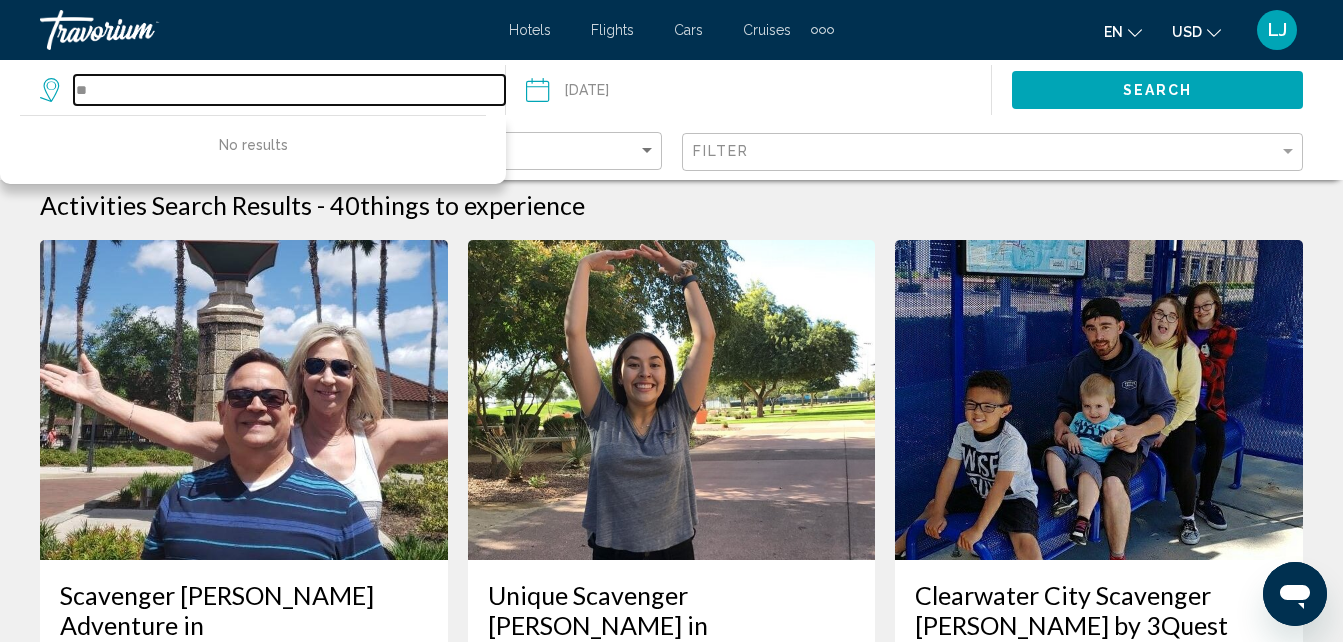 scroll, scrollTop: 0, scrollLeft: 0, axis: both 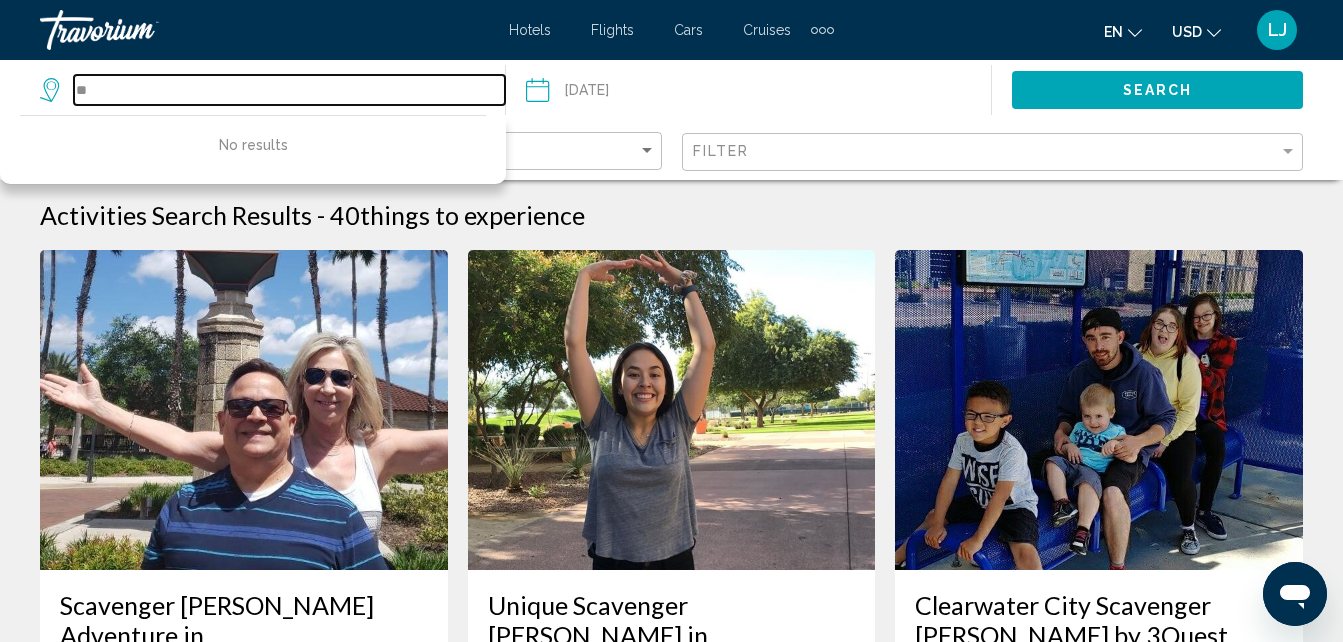 type on "*" 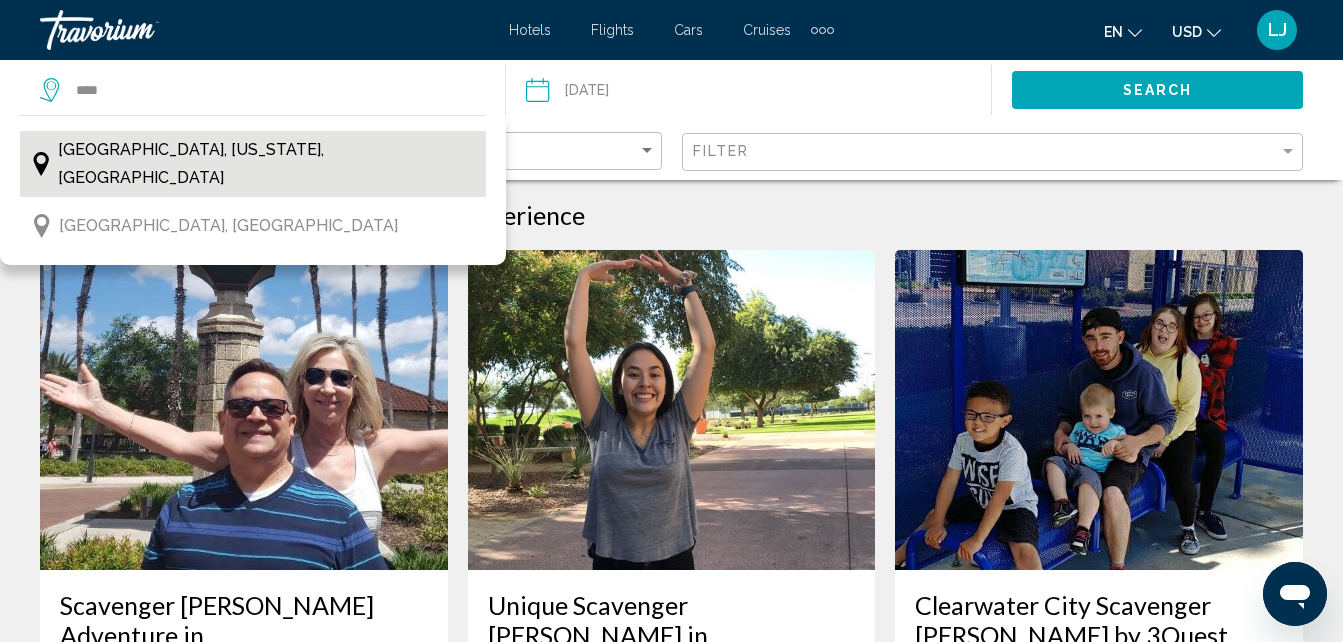 click on "[GEOGRAPHIC_DATA], [US_STATE], [GEOGRAPHIC_DATA]" at bounding box center [267, 164] 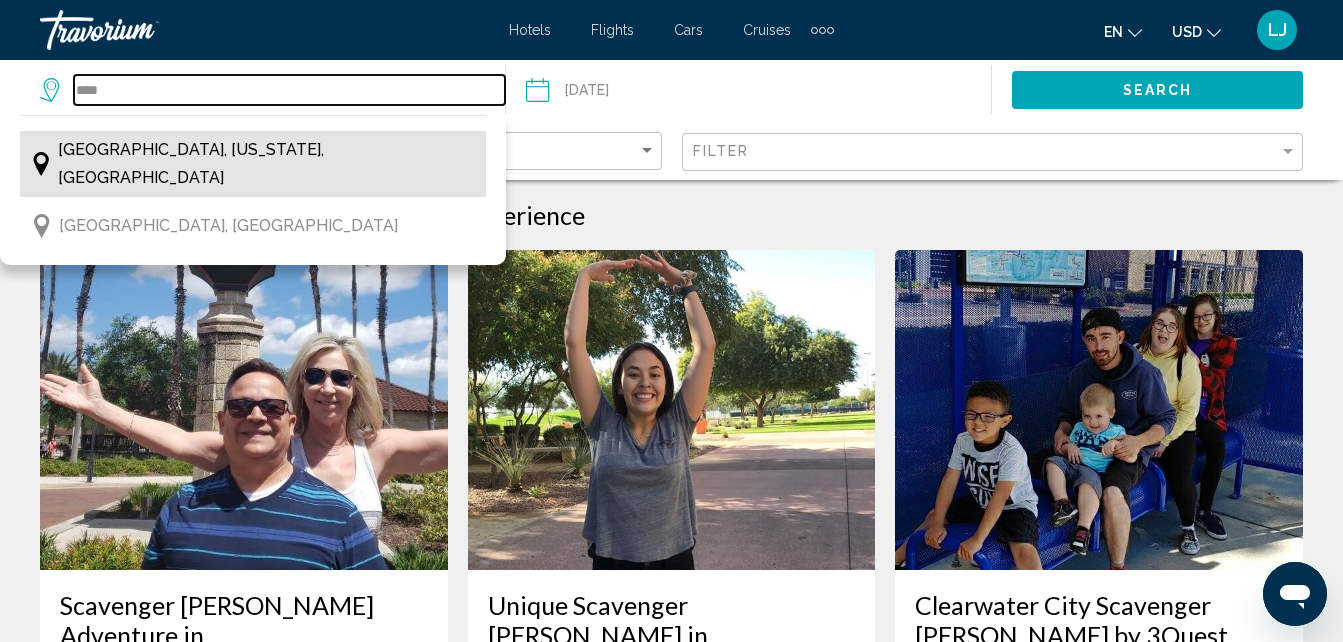 type on "**********" 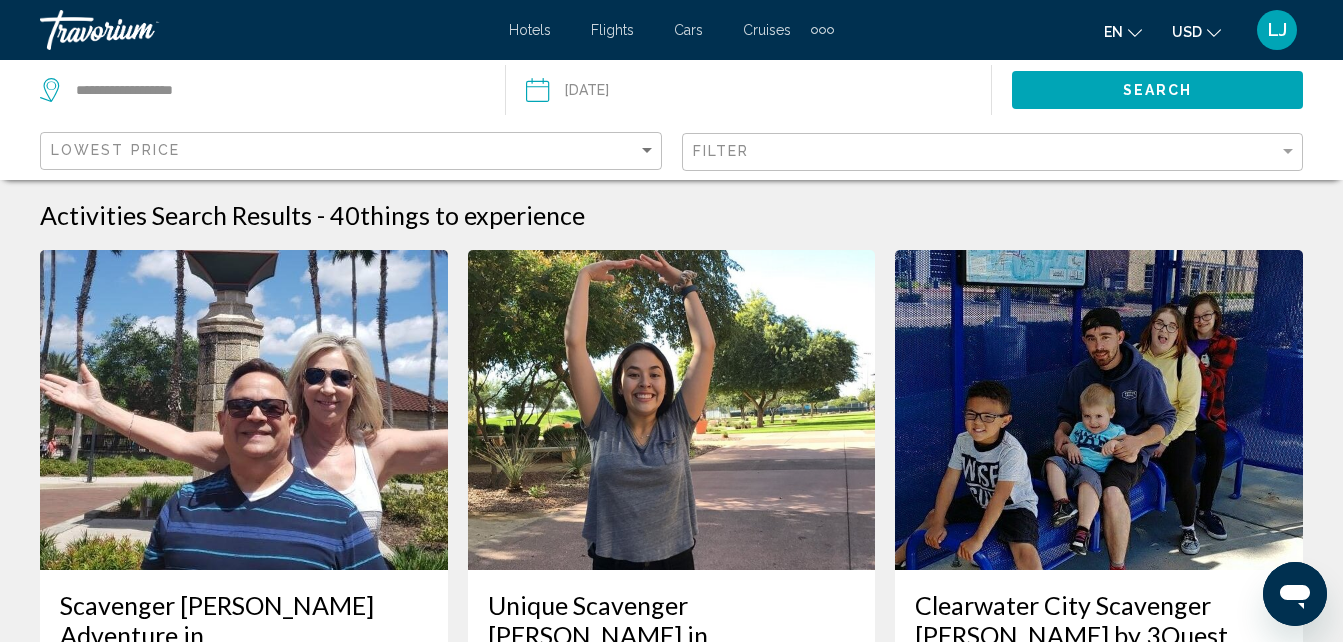 click on "Search" 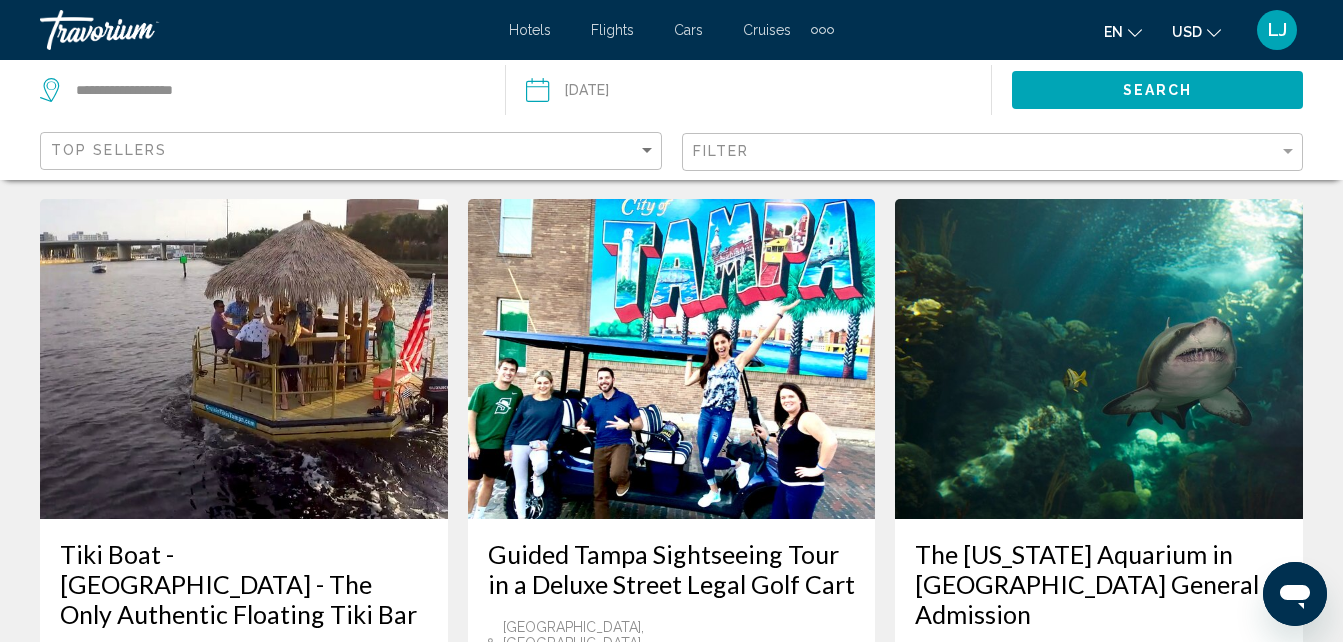 scroll, scrollTop: 0, scrollLeft: 0, axis: both 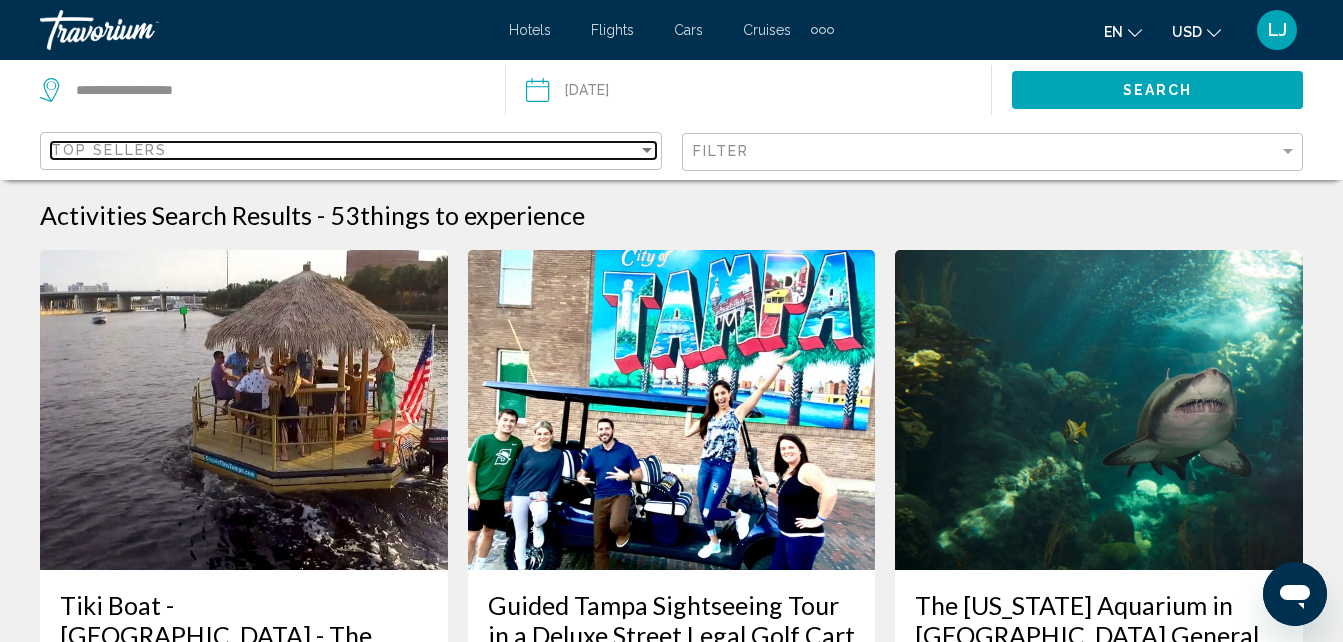 click on "Top Sellers" at bounding box center (353, 151) 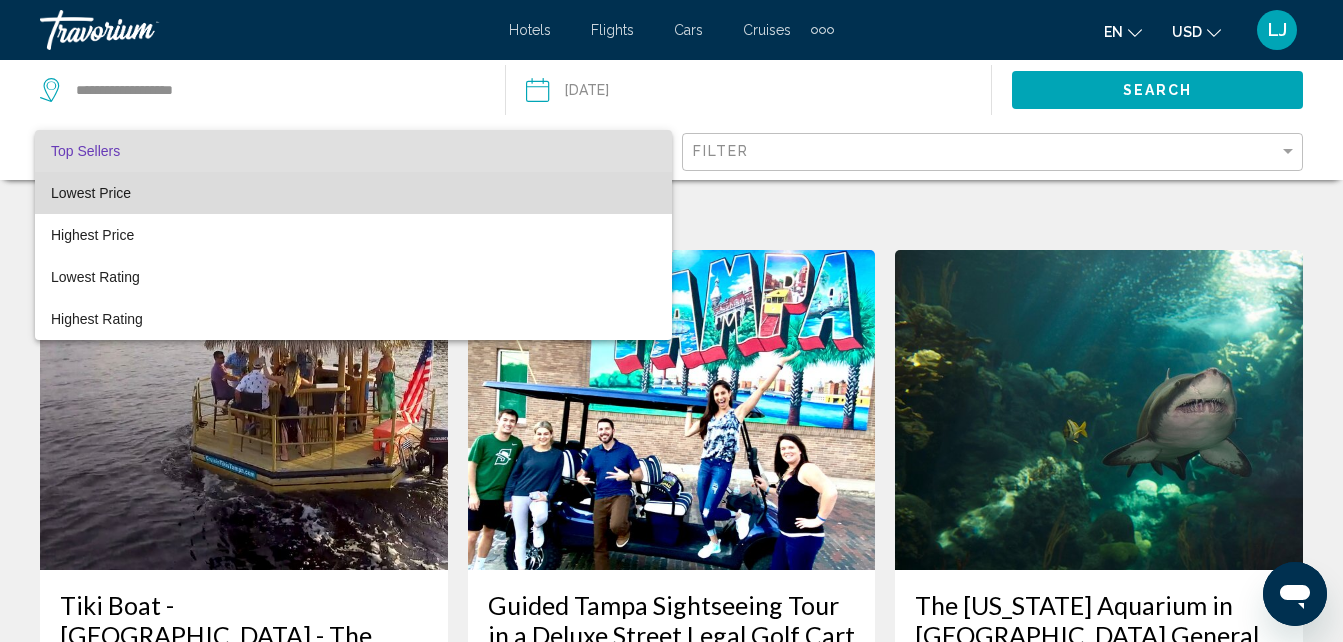 click on "Lowest Price" at bounding box center (353, 193) 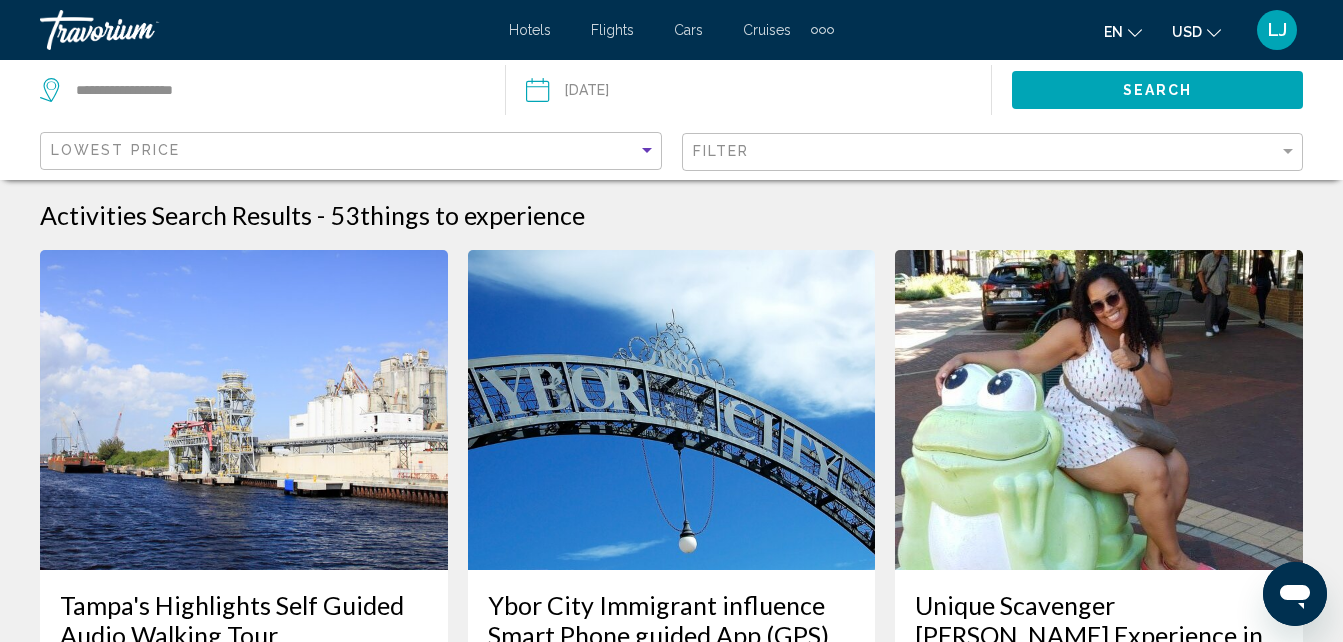drag, startPoint x: 1353, startPoint y: 50, endPoint x: 965, endPoint y: 95, distance: 390.60083 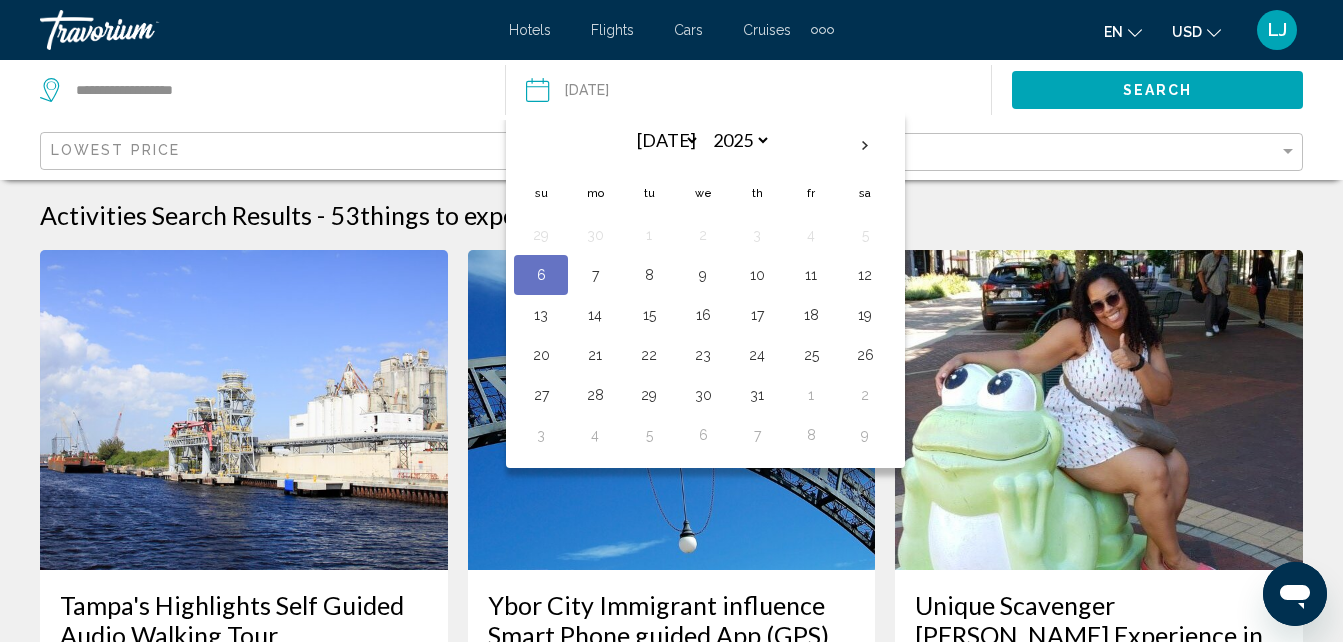 scroll, scrollTop: 55, scrollLeft: 0, axis: vertical 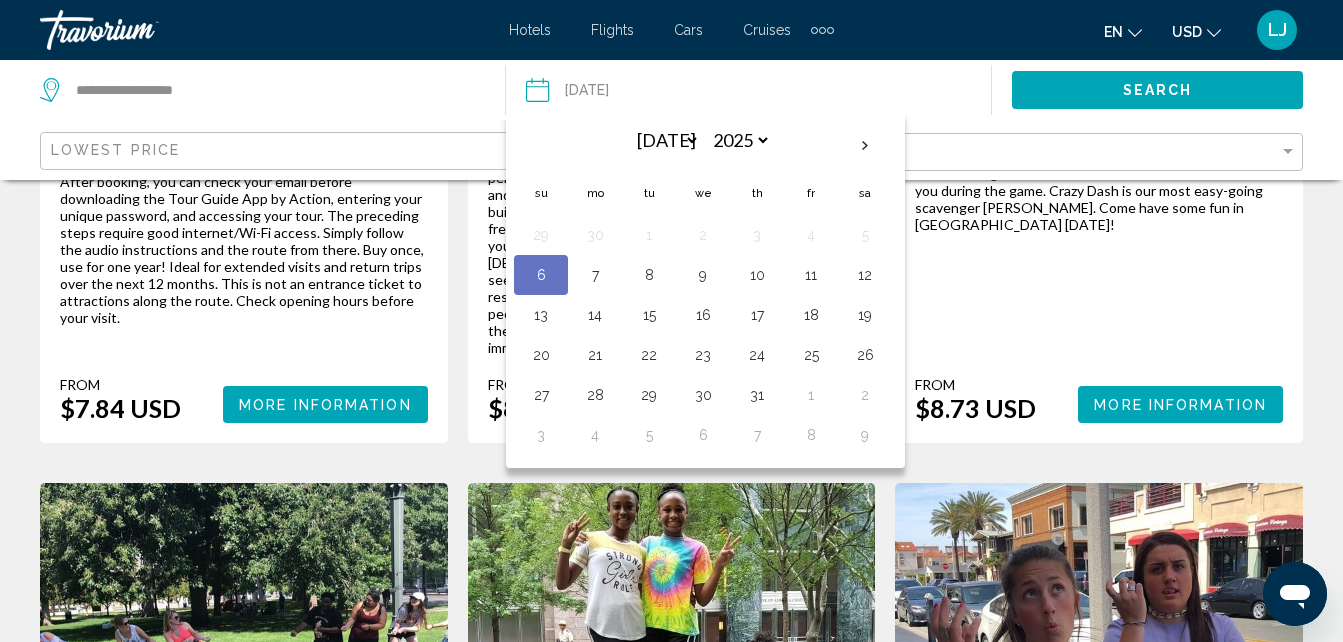 click on "Crazy Dash of Tampa is a great way to see the city! Use an app on your phone to submit photos of items you find around the city. Find them in any order you choose and submit a photo for points. You'll also complete challenges for points. See your score on the rankings compared to others who have played across the country when you are finished. All games have a remote host that will chat with you during the game. Crazy Dash is our most easy-going scavenger [PERSON_NAME]. Come have some fun in [GEOGRAPHIC_DATA] [DATE]! From  $8.73 USD  More Information" at bounding box center [1099, 243] 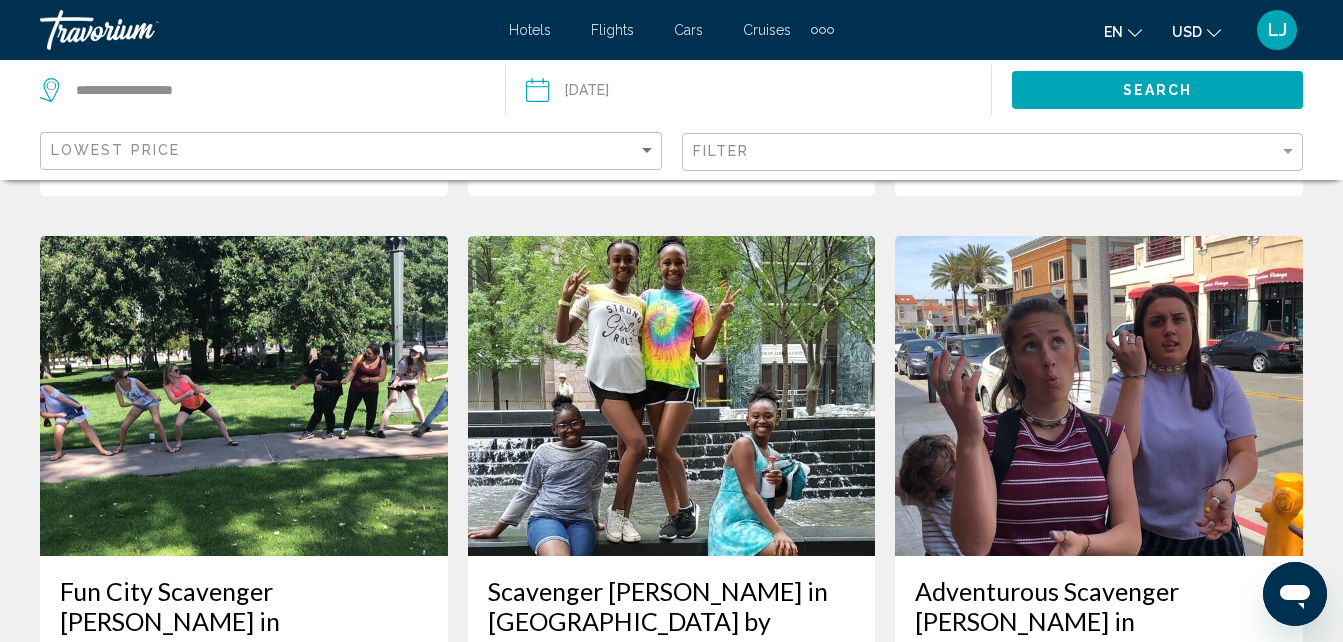 scroll, scrollTop: 0, scrollLeft: 0, axis: both 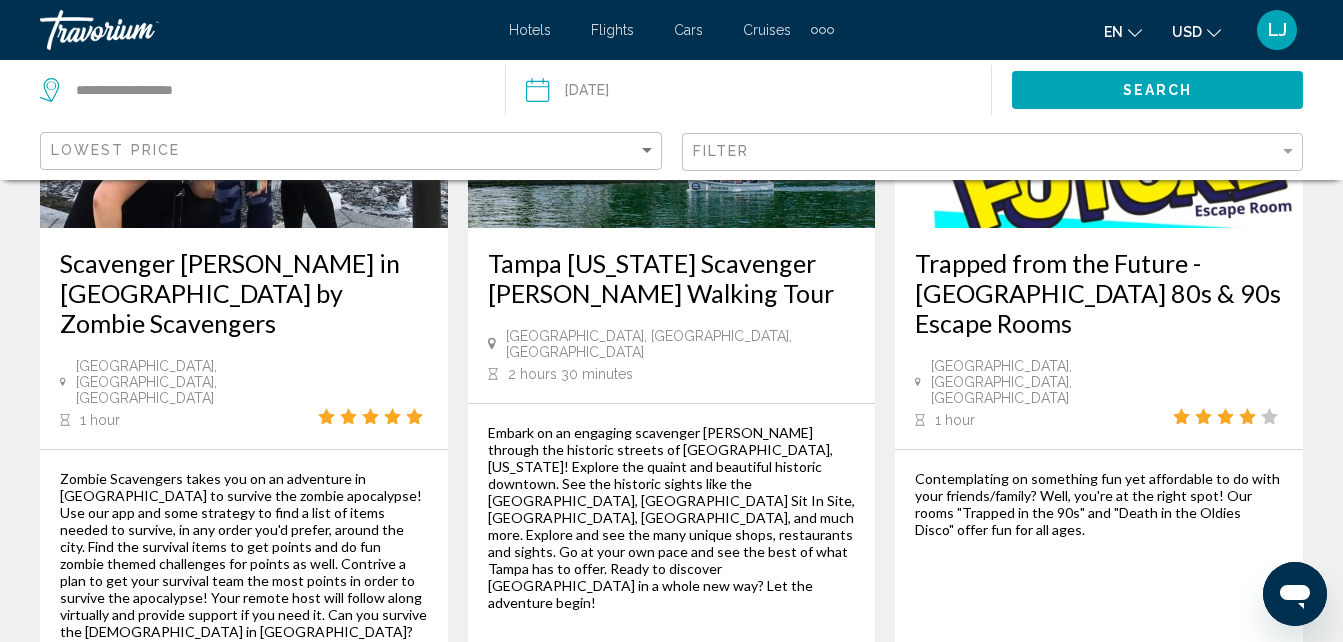 click on "2" at bounding box center [602, 787] 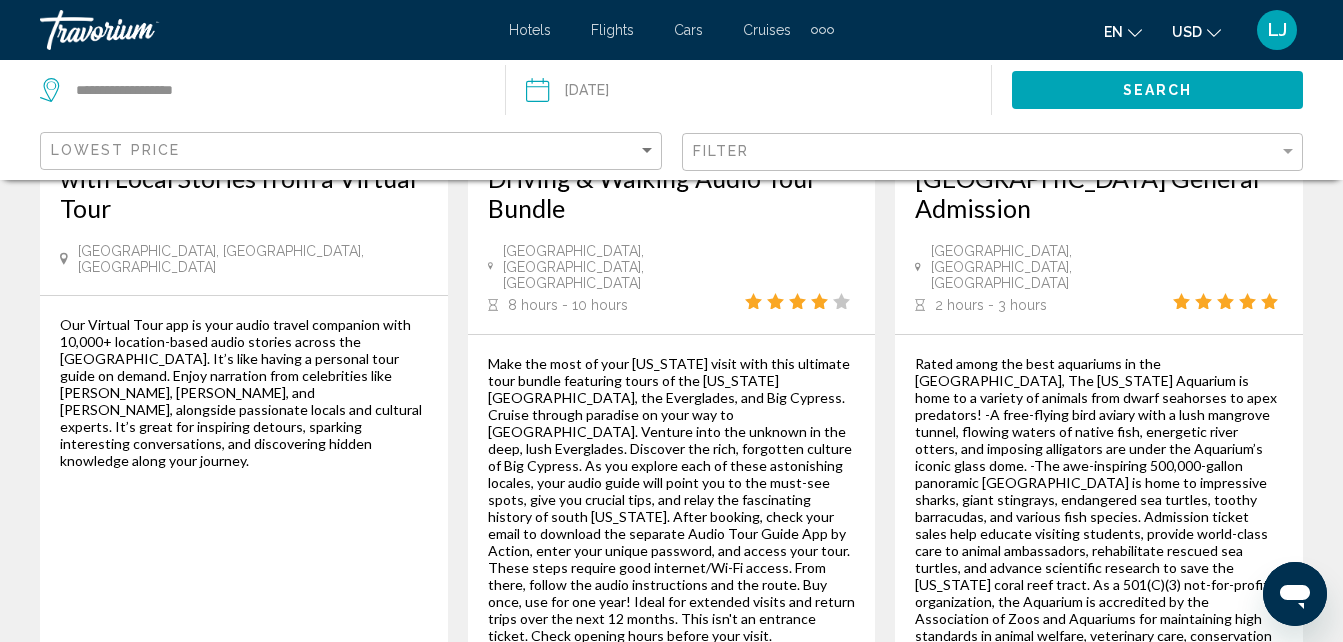 scroll, scrollTop: 1436, scrollLeft: 0, axis: vertical 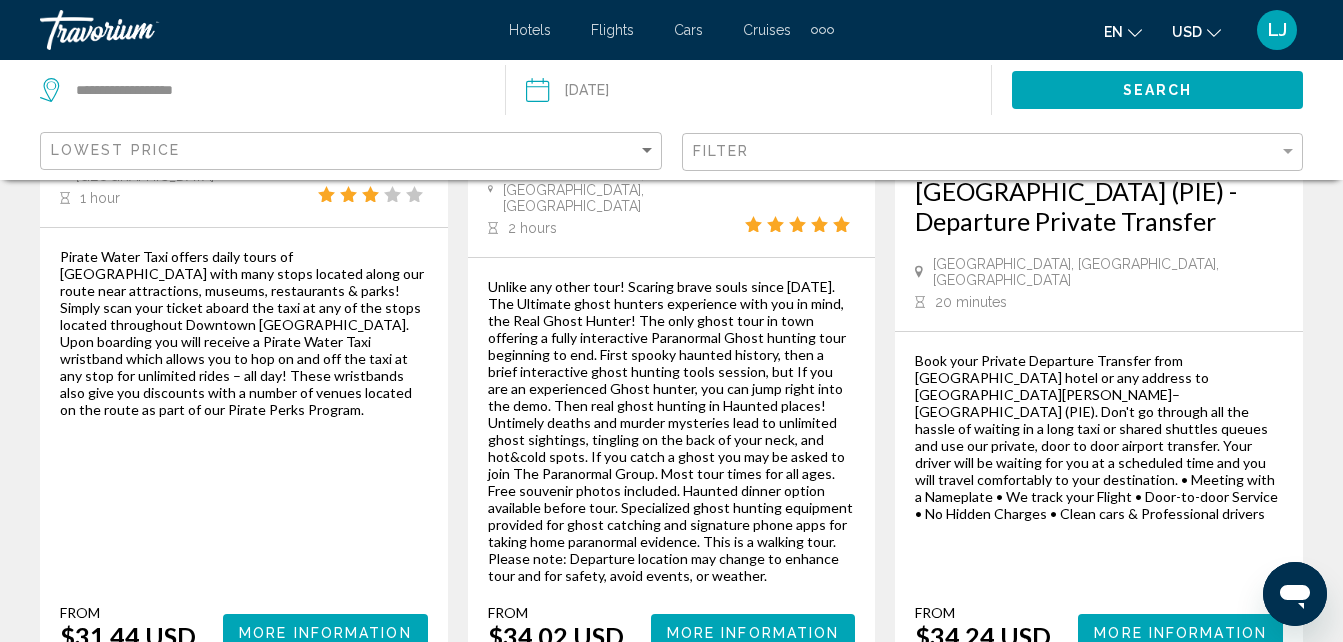 click on "page  3" at bounding box center (671, 731) 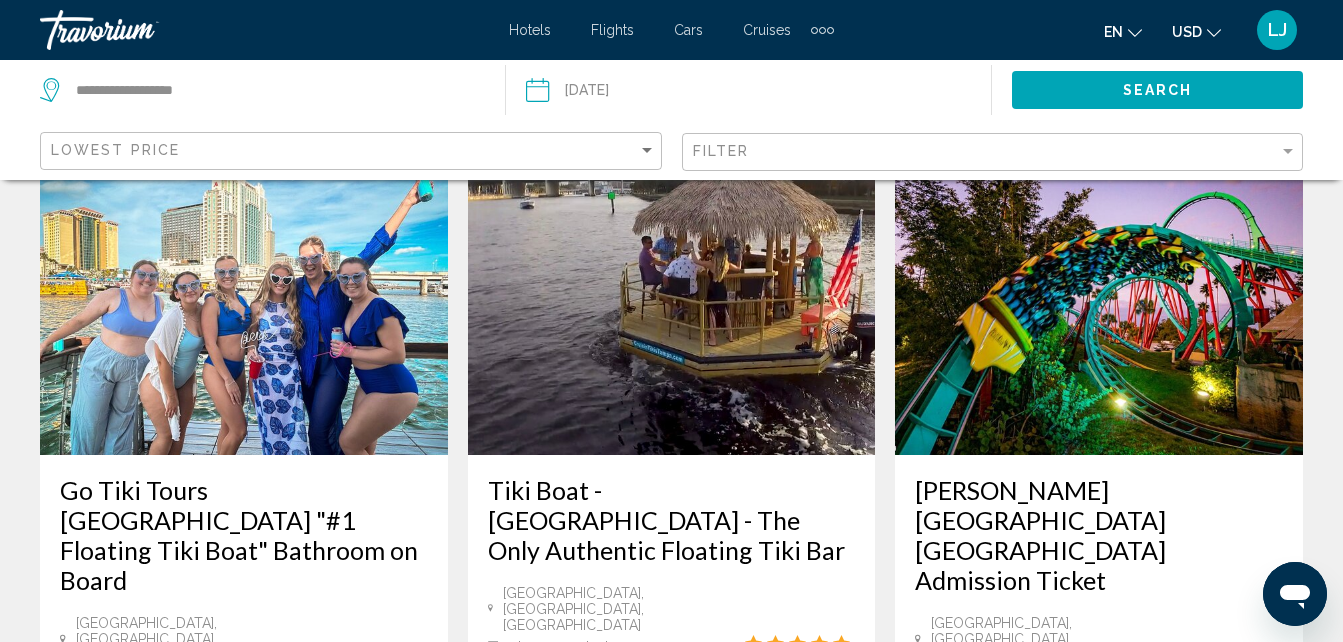 scroll, scrollTop: 2822, scrollLeft: 0, axis: vertical 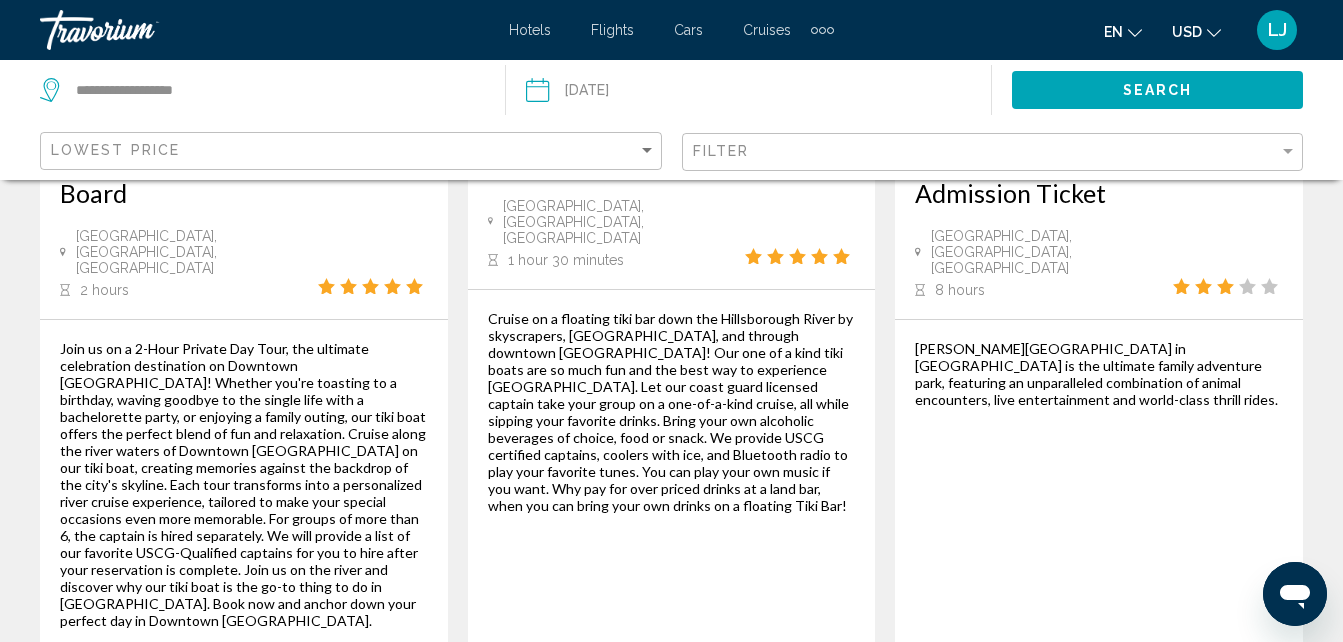 click on "page  4" at bounding box center (741, 776) 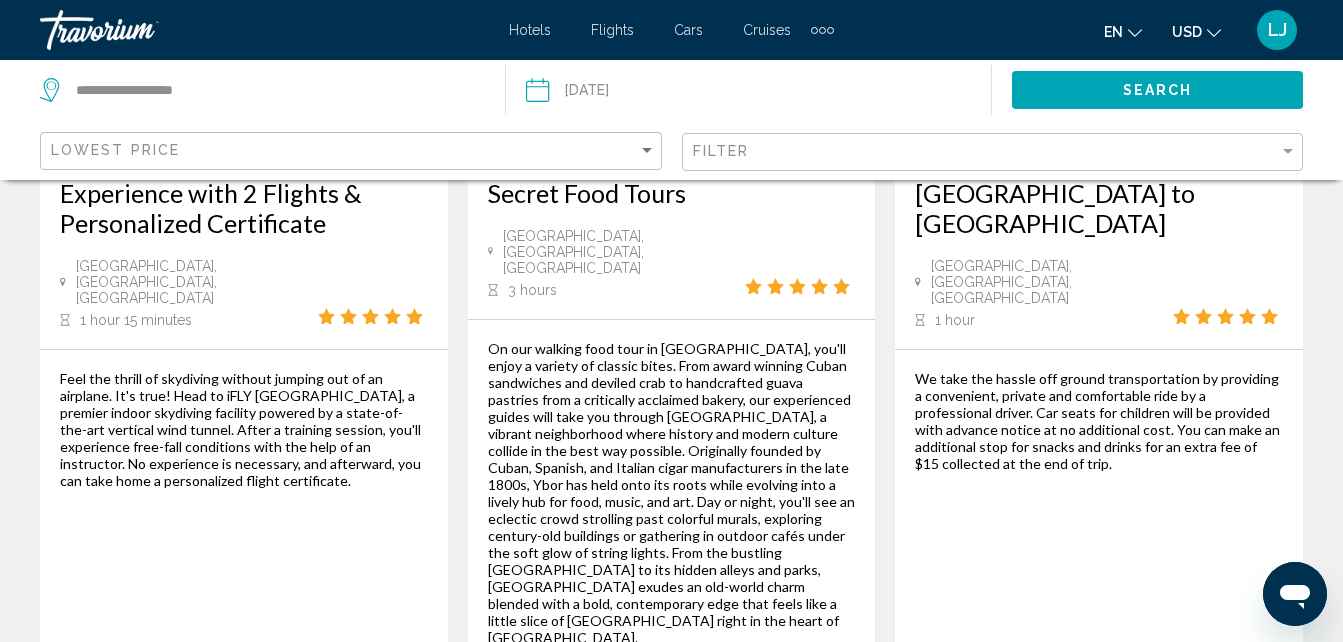 scroll, scrollTop: 0, scrollLeft: 0, axis: both 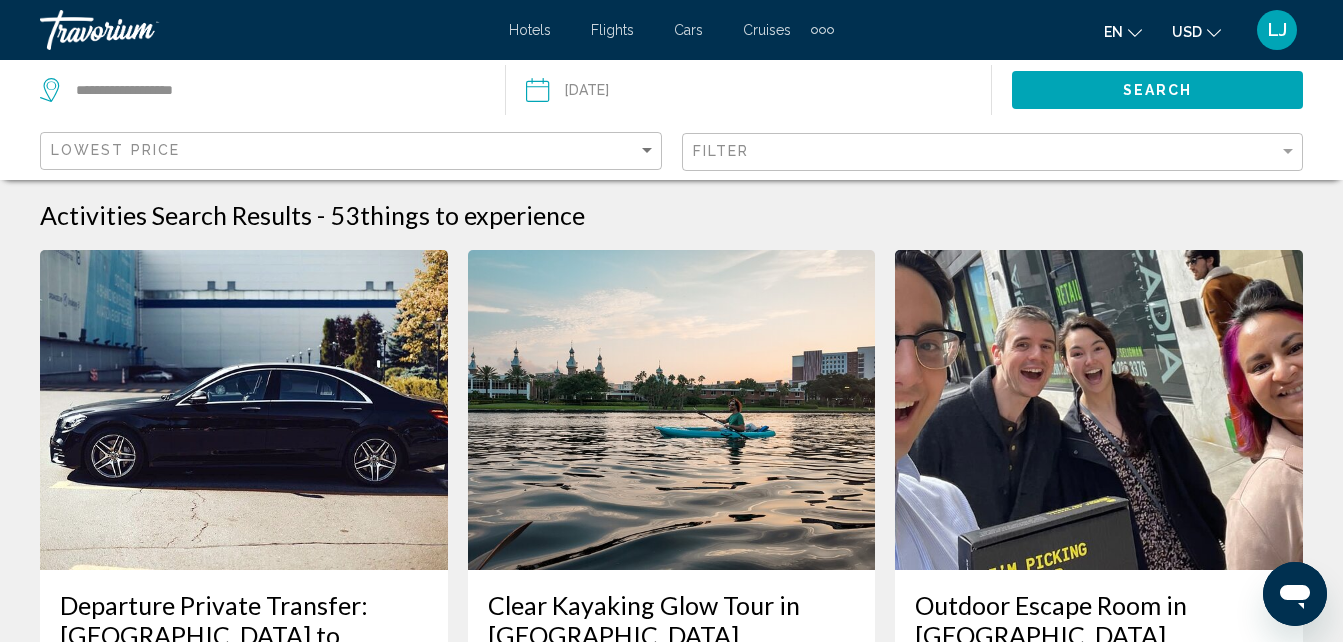 click on "Lowest Price" 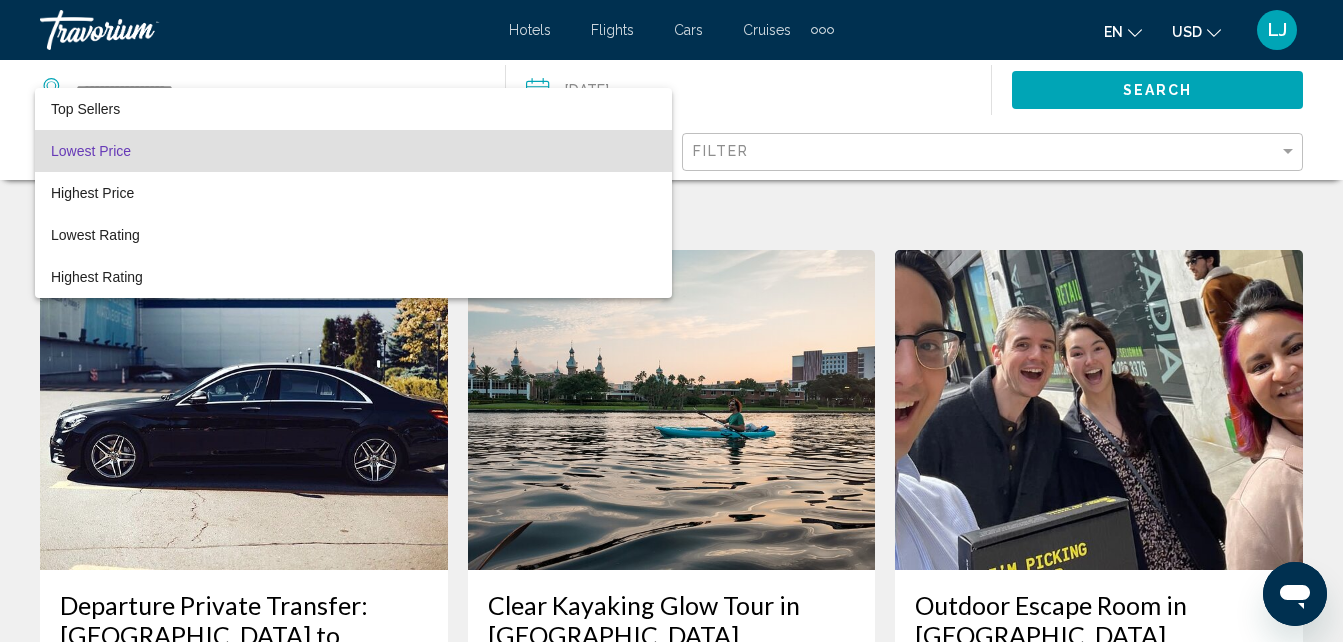 click at bounding box center [671, 321] 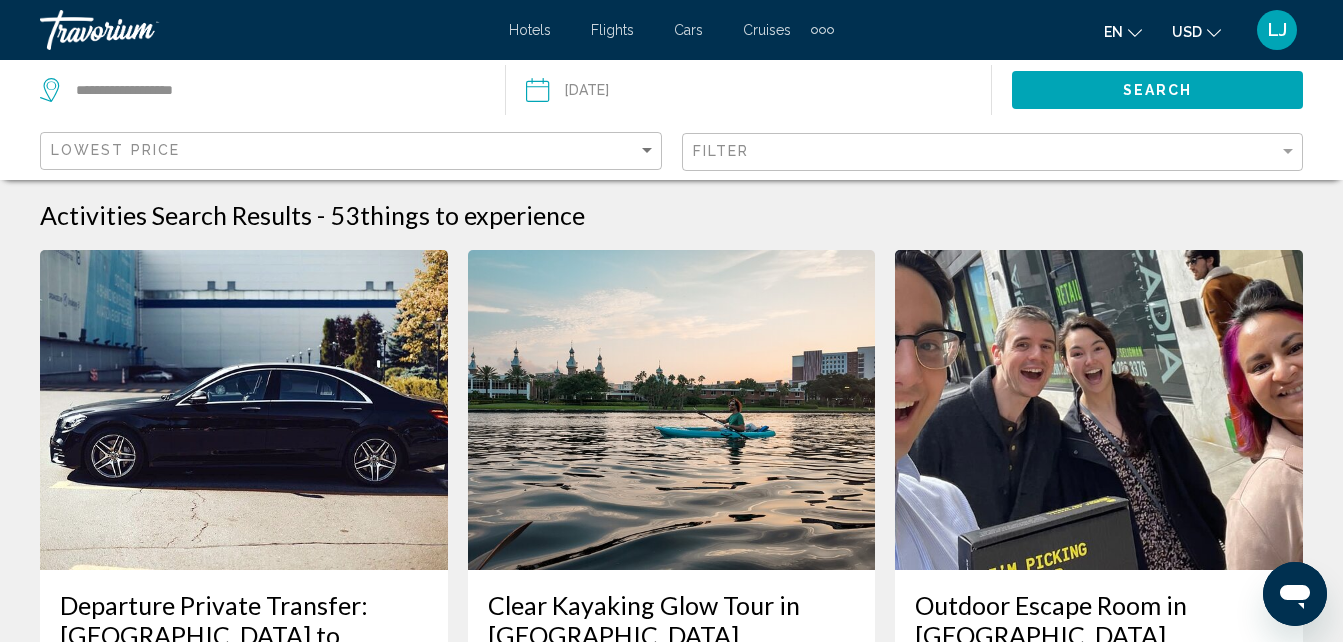 click at bounding box center [814, 30] 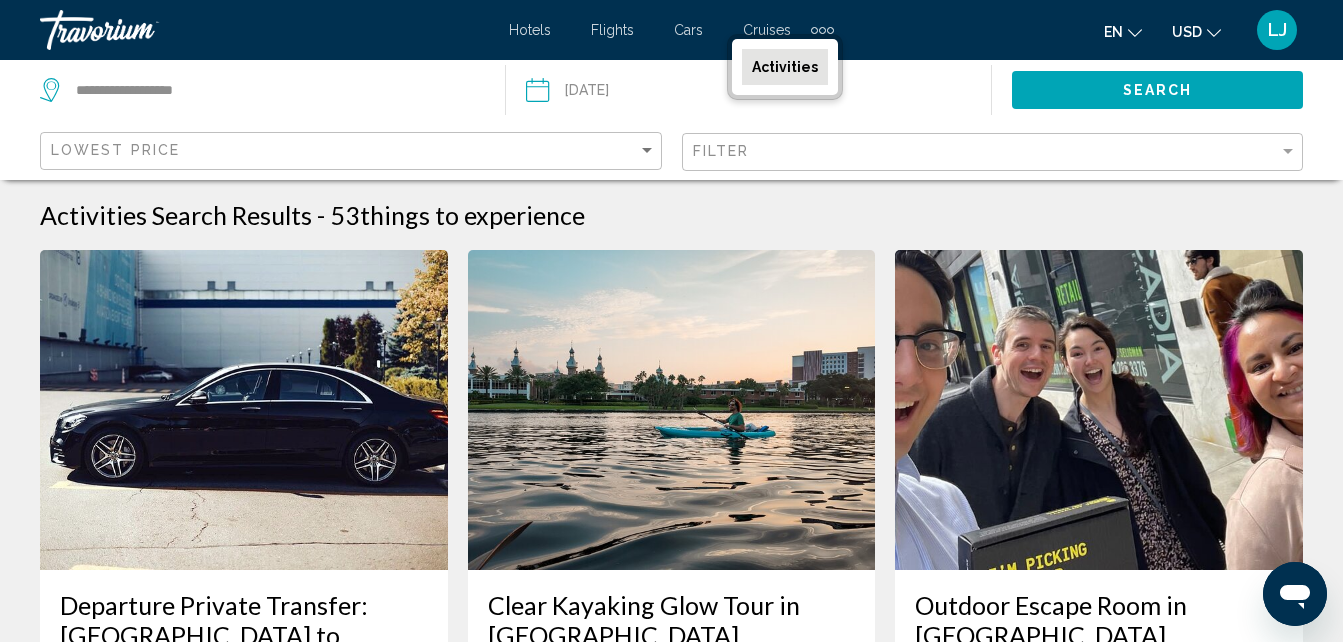 click on "Activities" at bounding box center [785, 67] 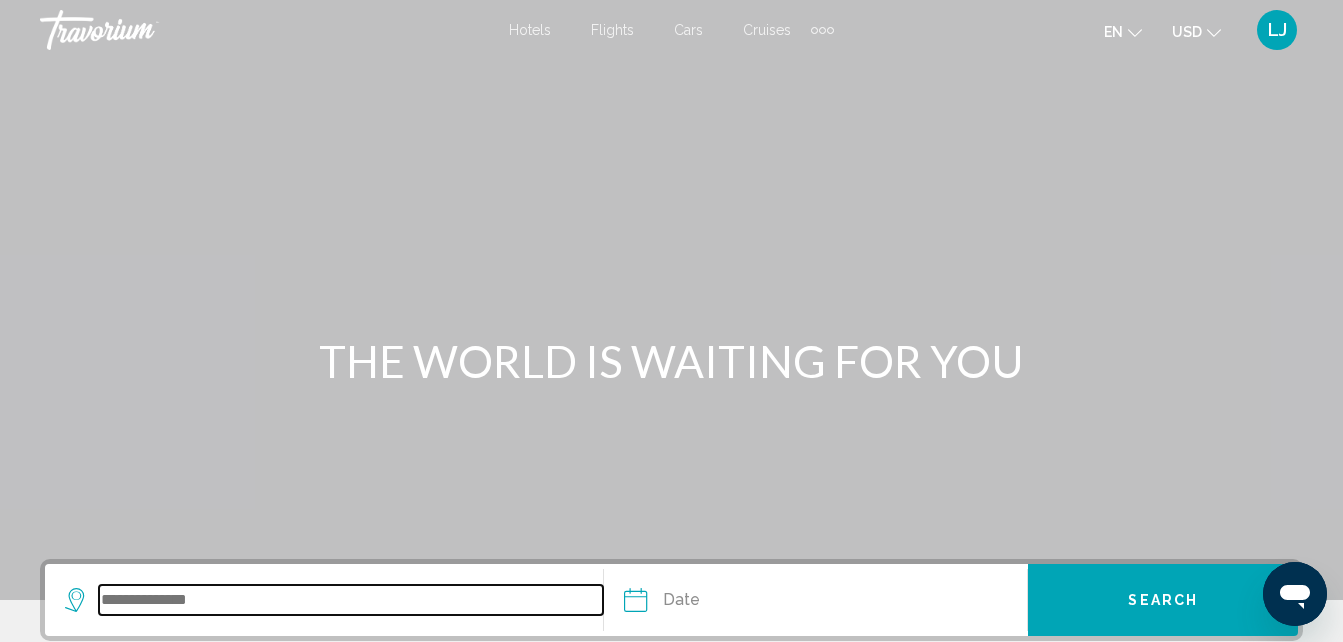 click at bounding box center [351, 600] 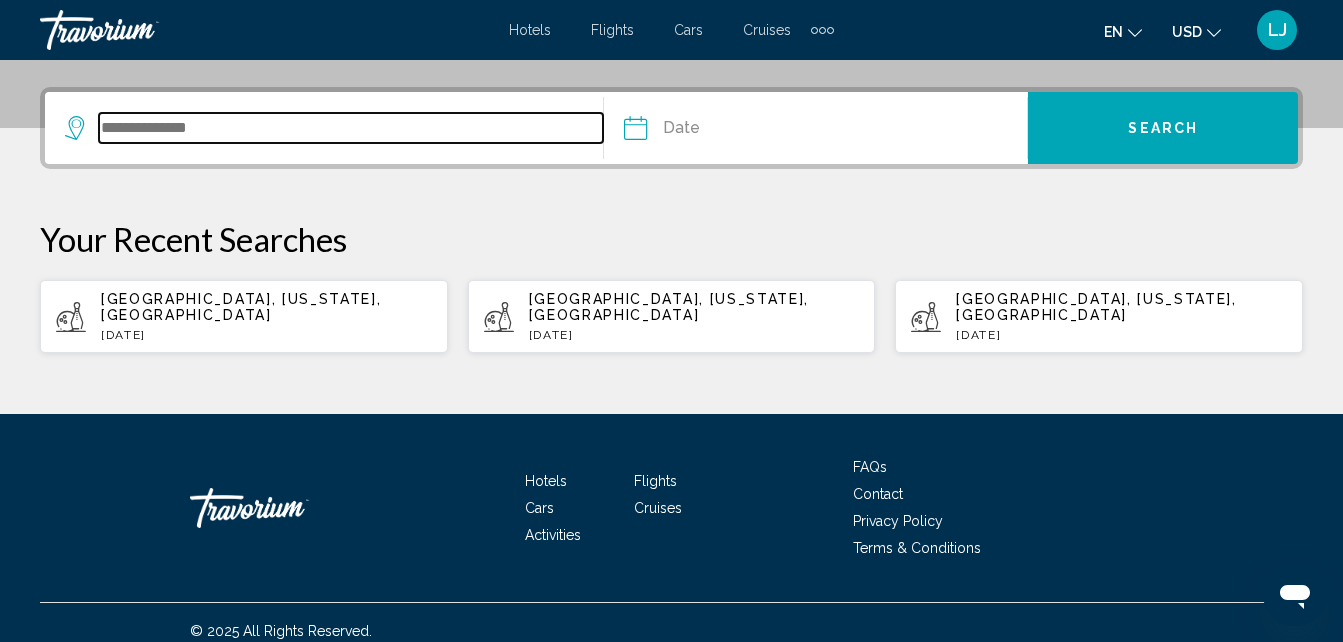 scroll, scrollTop: 473, scrollLeft: 0, axis: vertical 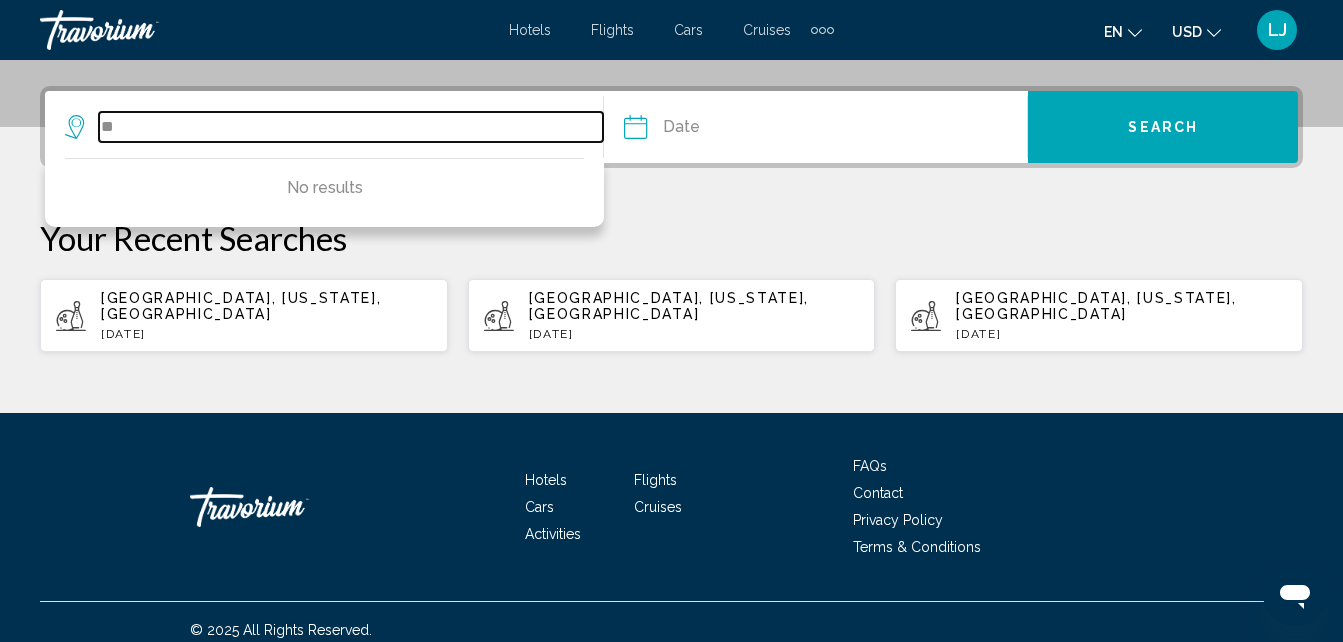 type on "*" 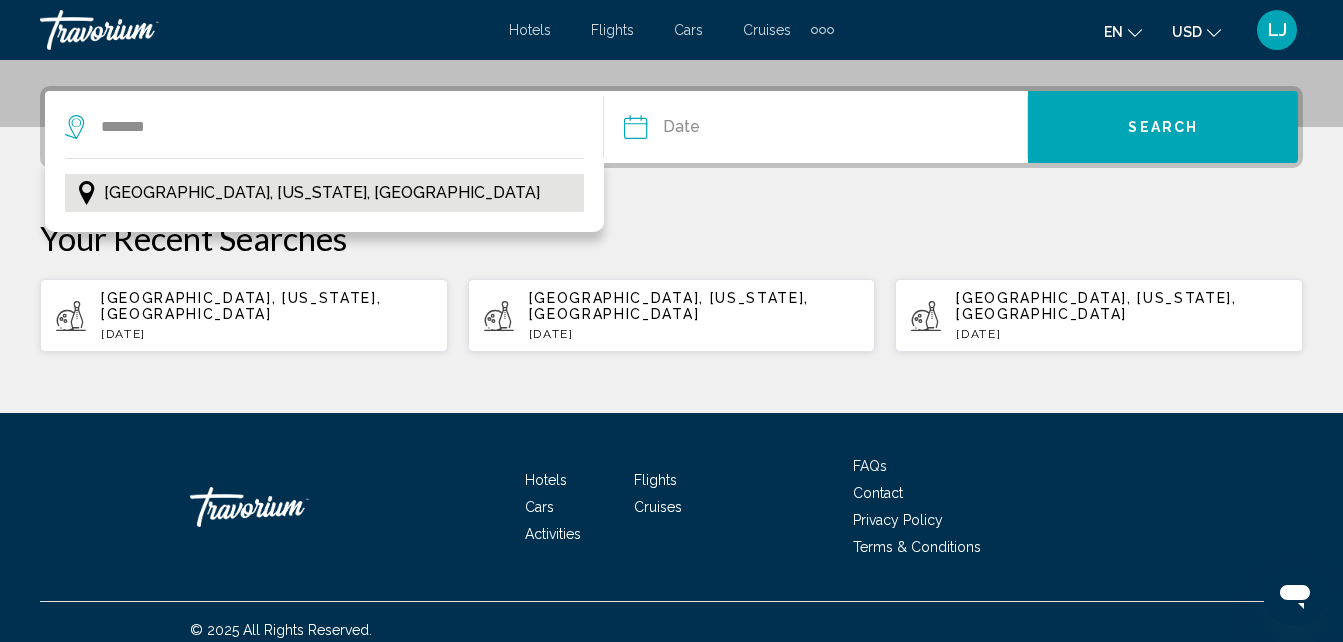 click on "[GEOGRAPHIC_DATA], [US_STATE], [GEOGRAPHIC_DATA]" at bounding box center [324, 193] 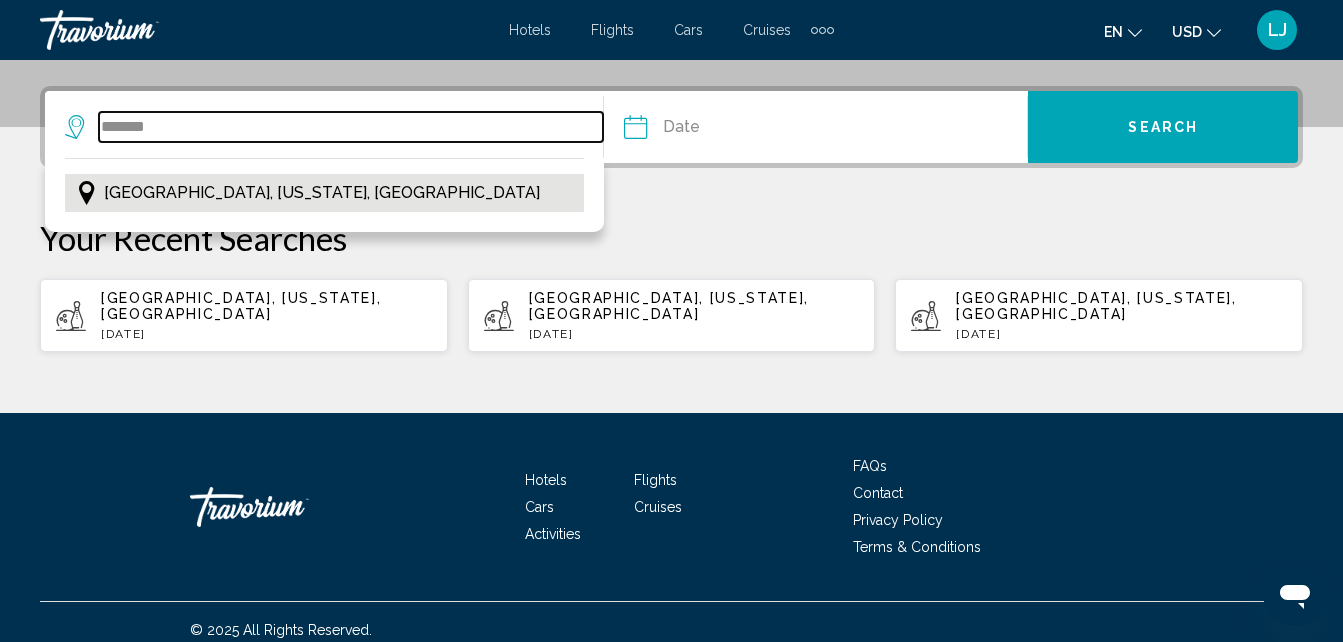 type on "**********" 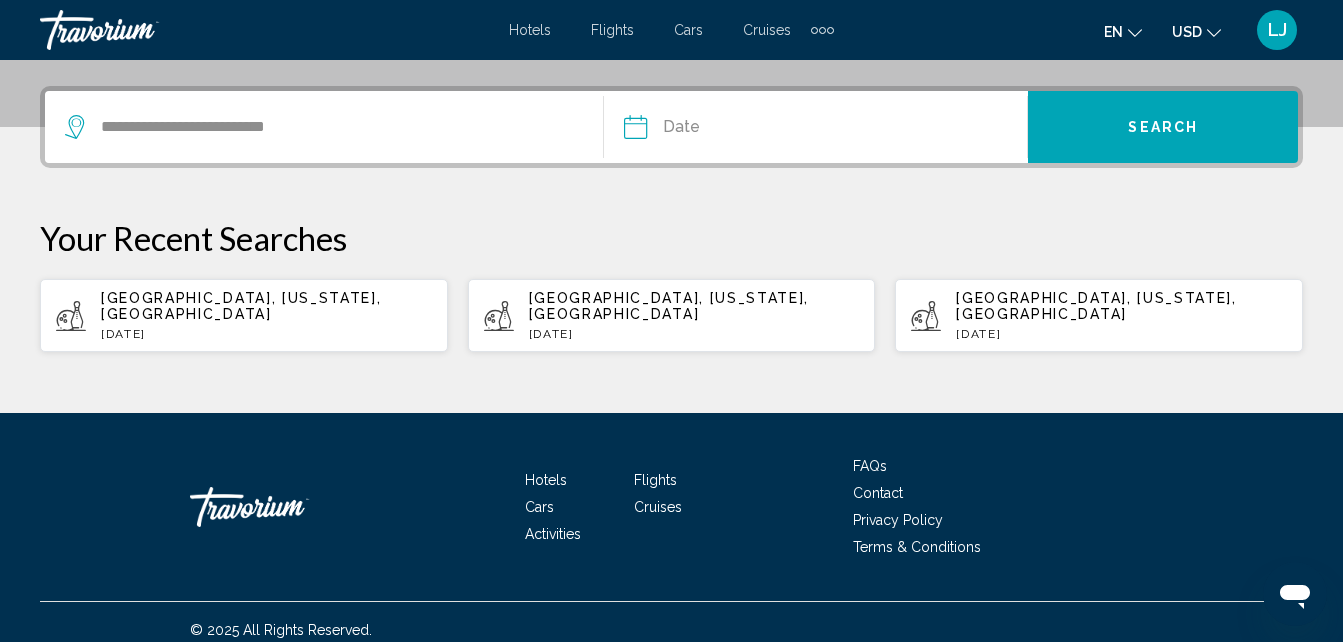 click at bounding box center (724, 130) 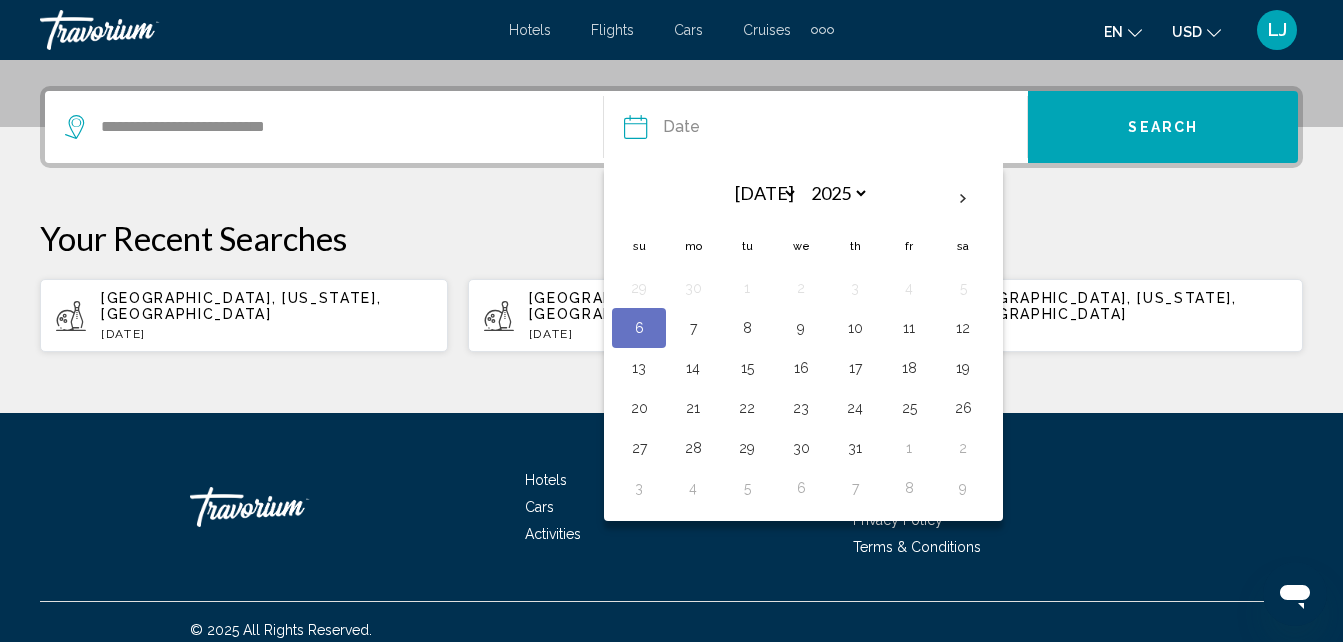 click on "6" at bounding box center [639, 328] 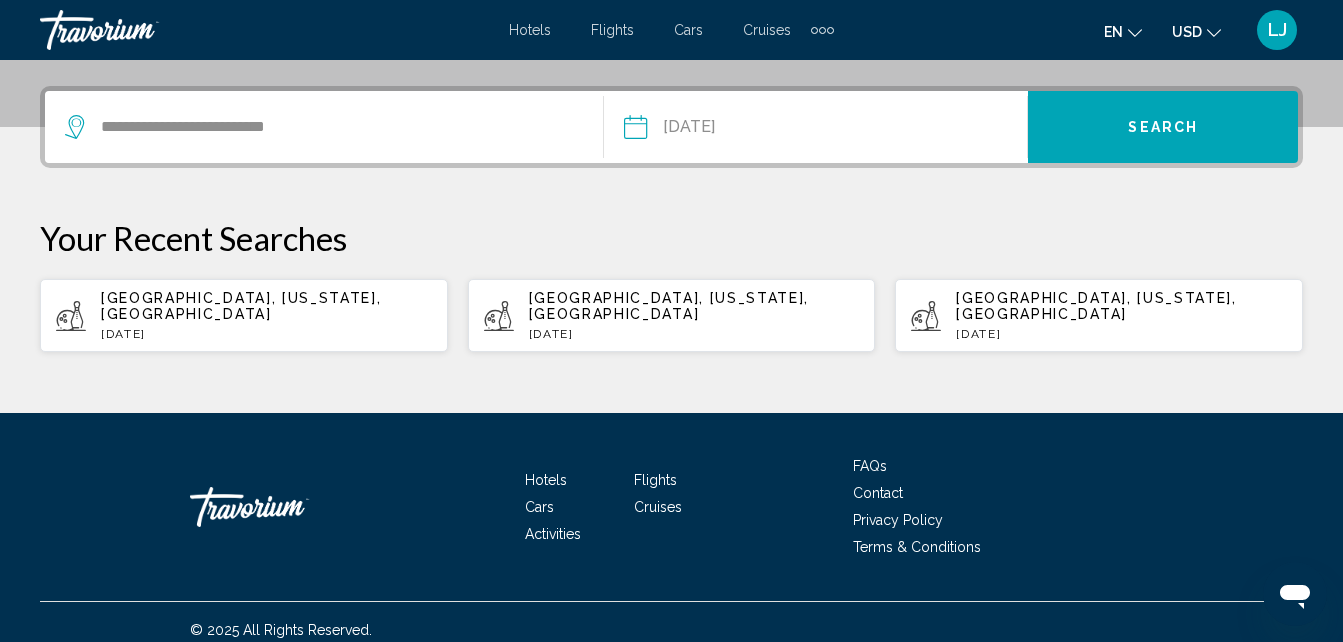 click on "Search" at bounding box center [1163, 127] 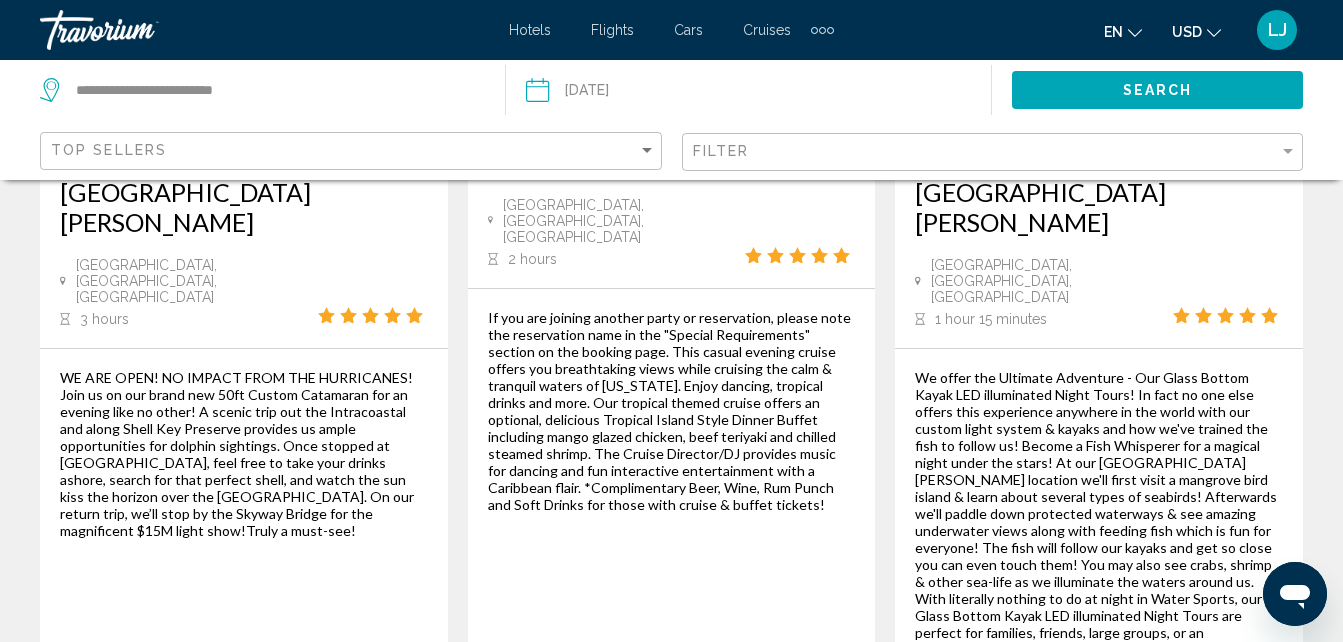scroll, scrollTop: 0, scrollLeft: 0, axis: both 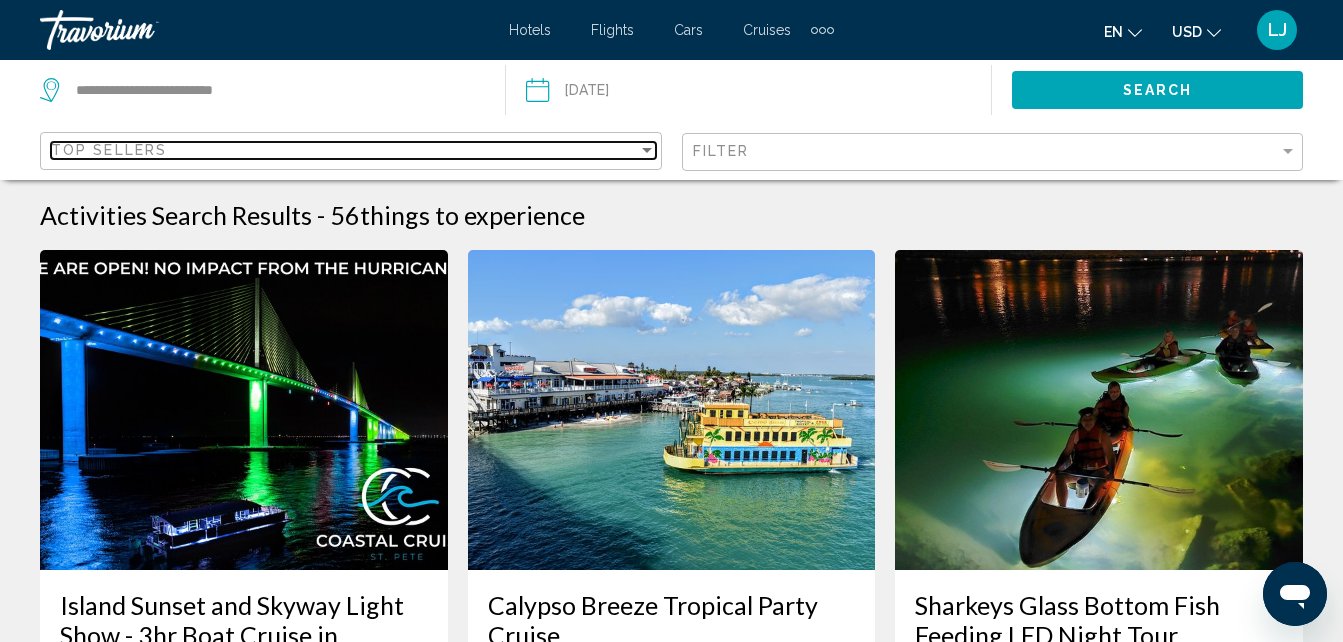 click on "Top Sellers" at bounding box center [344, 150] 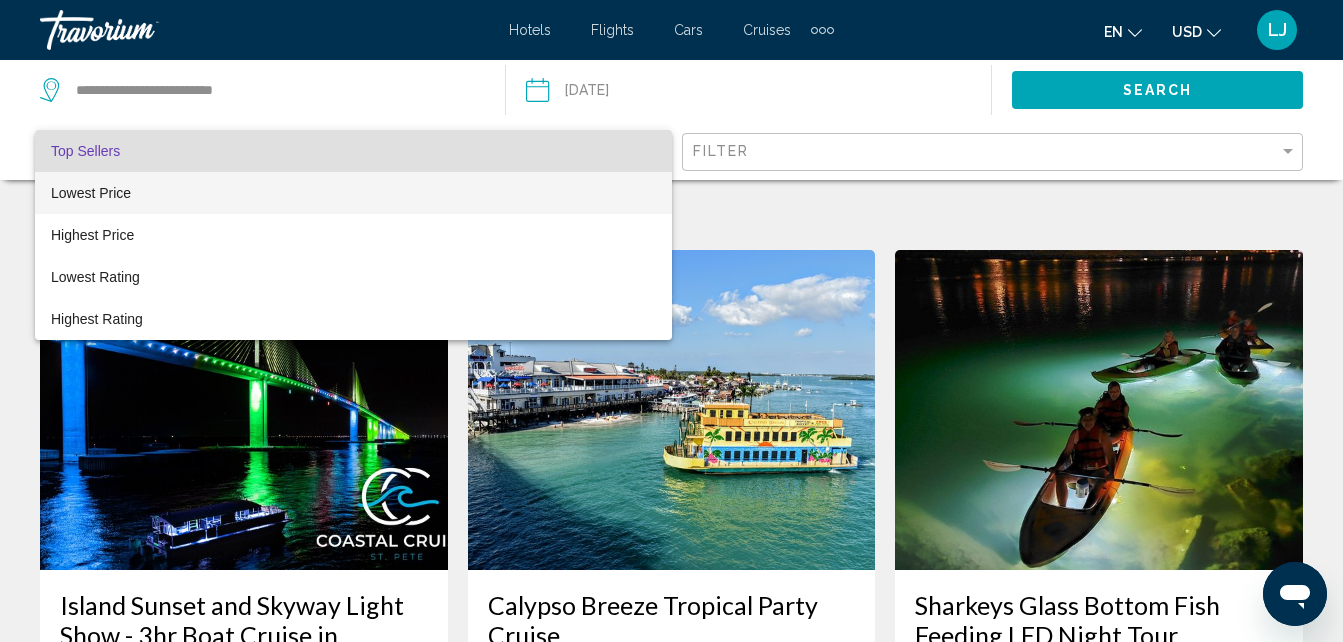 click on "Lowest Price" at bounding box center [353, 193] 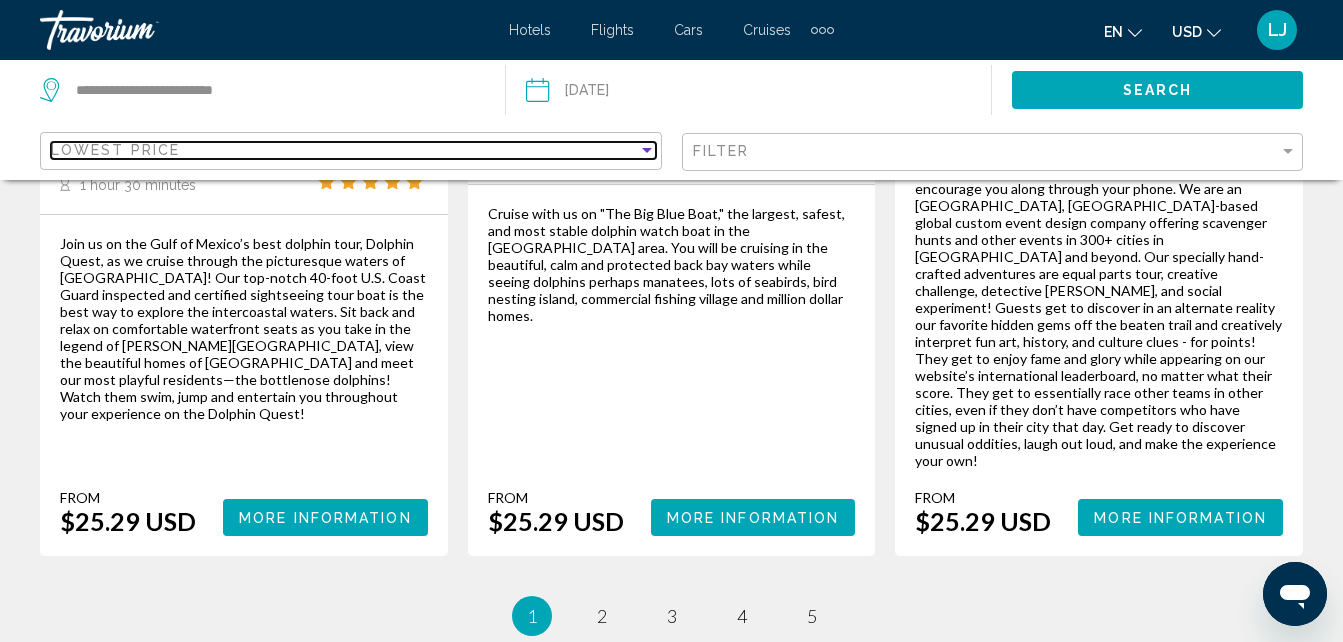 scroll, scrollTop: 3507, scrollLeft: 0, axis: vertical 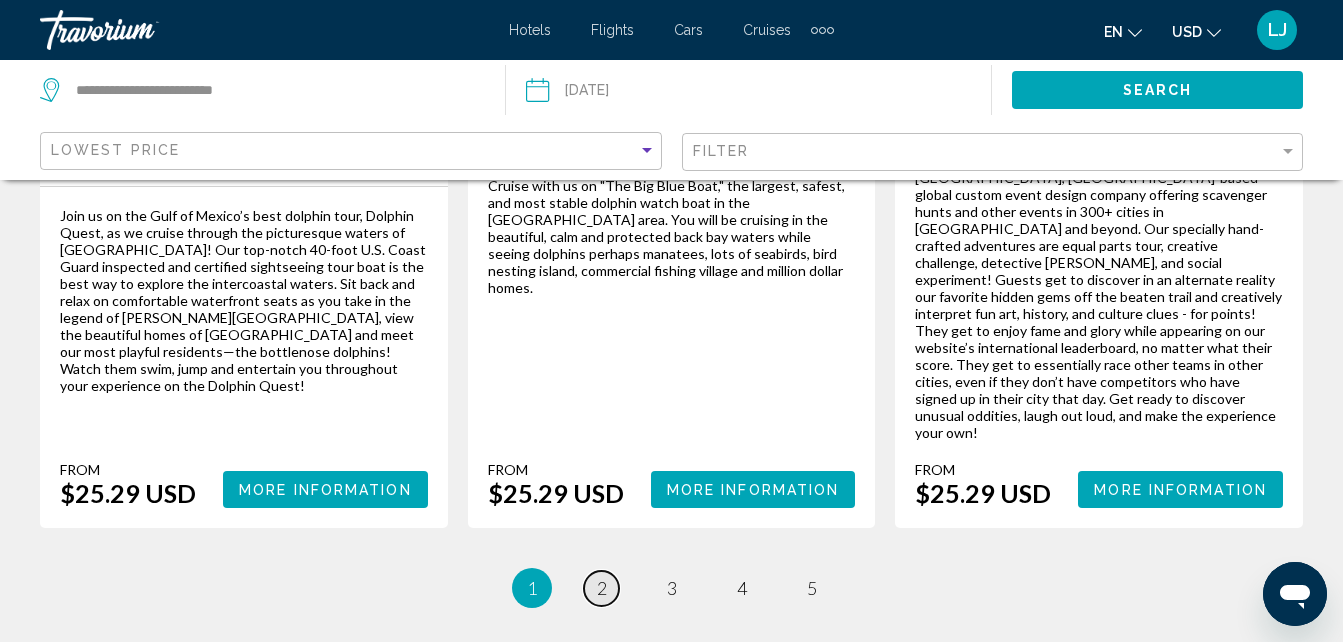 click on "2" at bounding box center [602, 588] 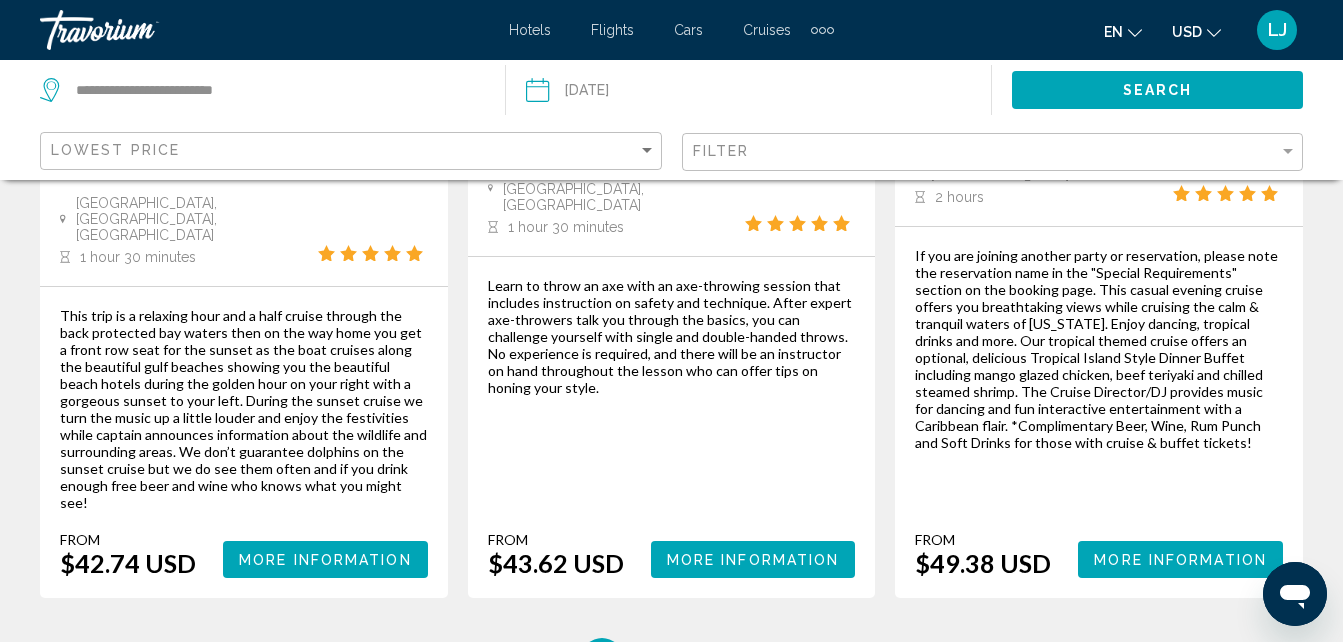 scroll, scrollTop: 0, scrollLeft: 0, axis: both 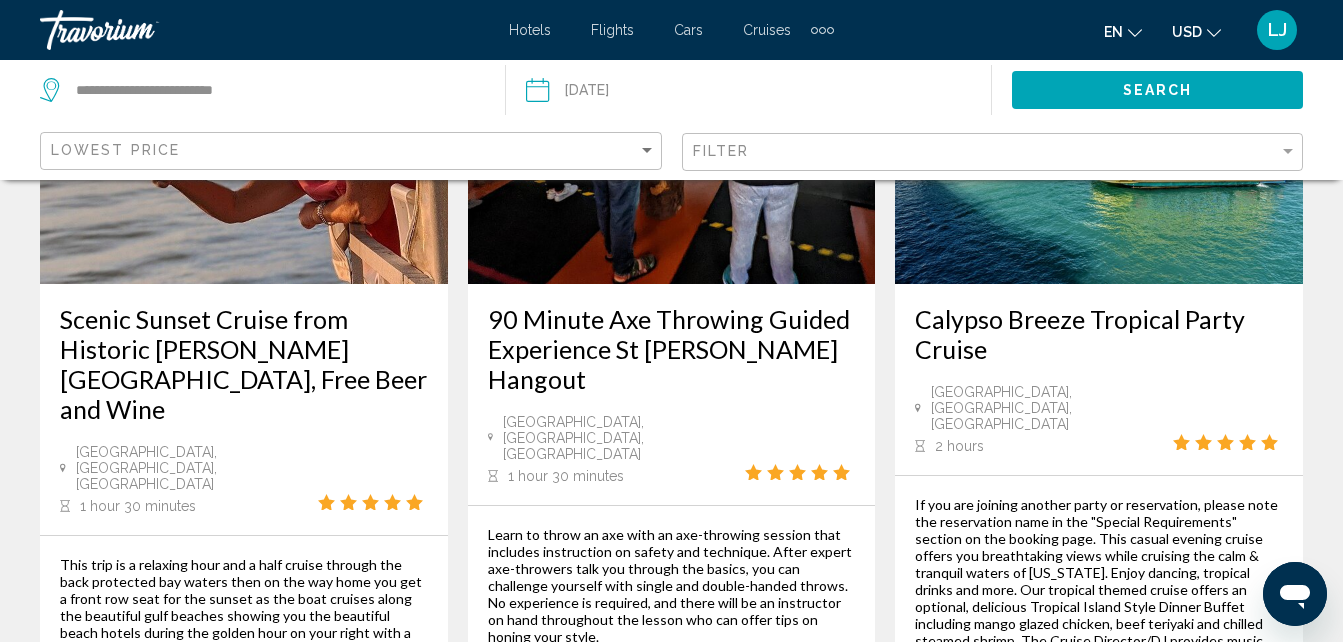 click on "1" at bounding box center [532, 907] 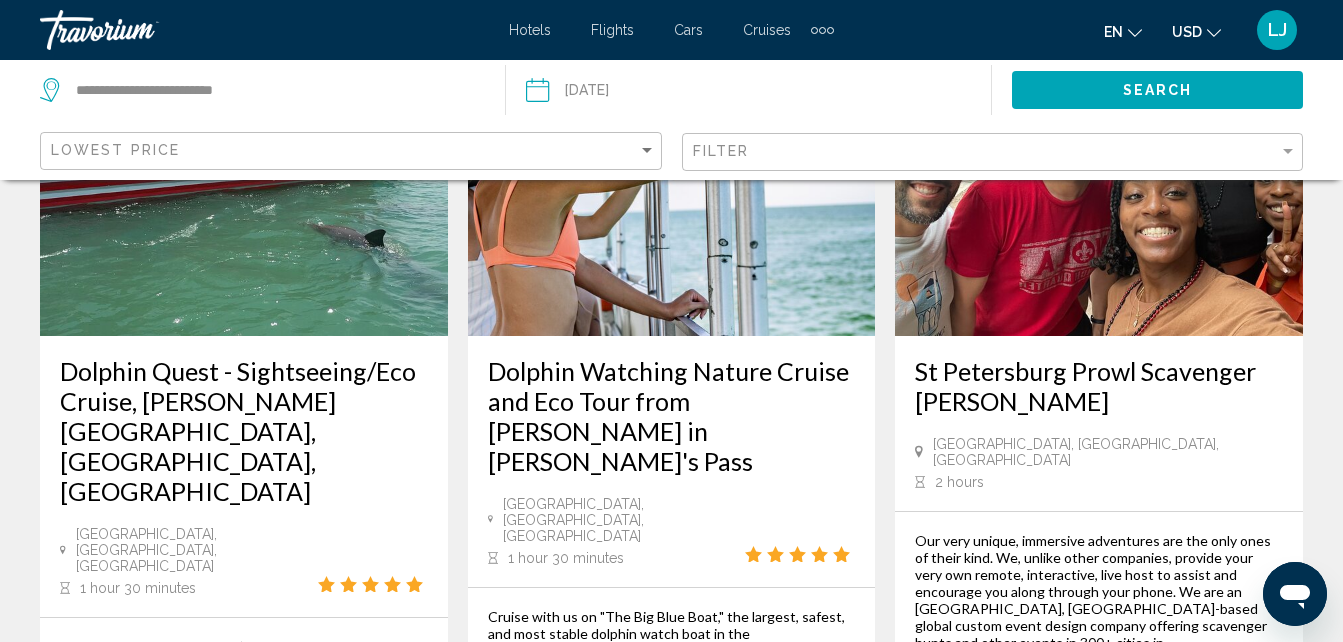 scroll, scrollTop: 0, scrollLeft: 0, axis: both 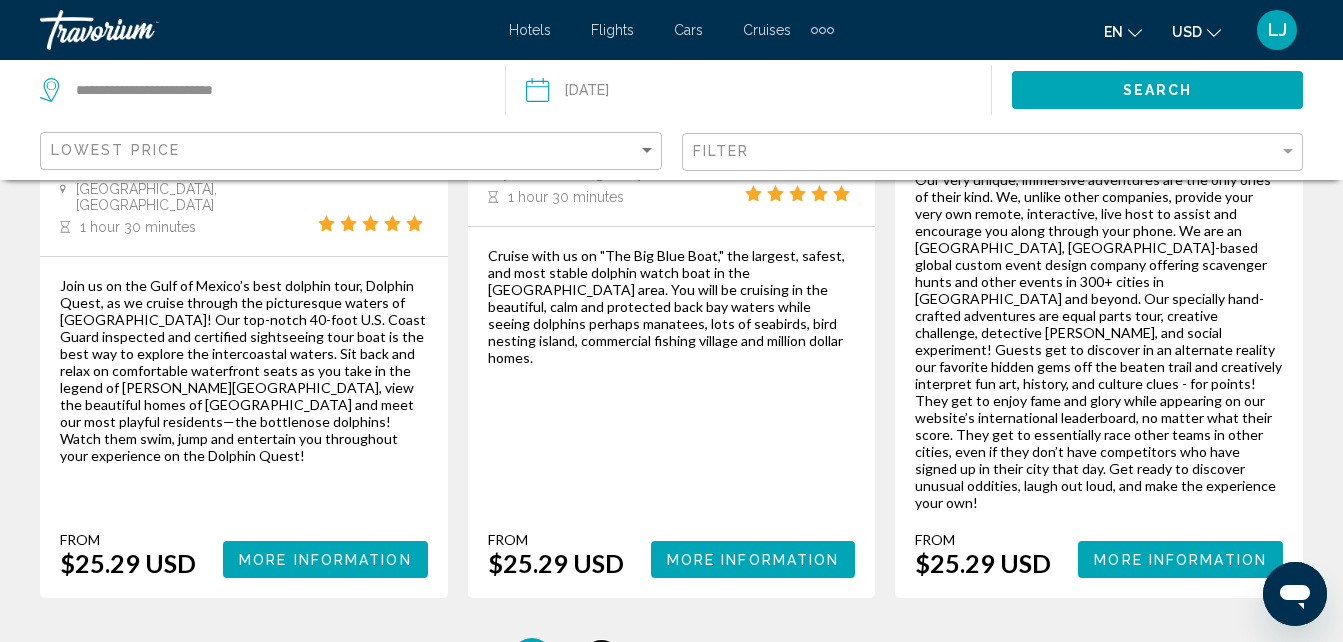 click on "2" at bounding box center [602, 658] 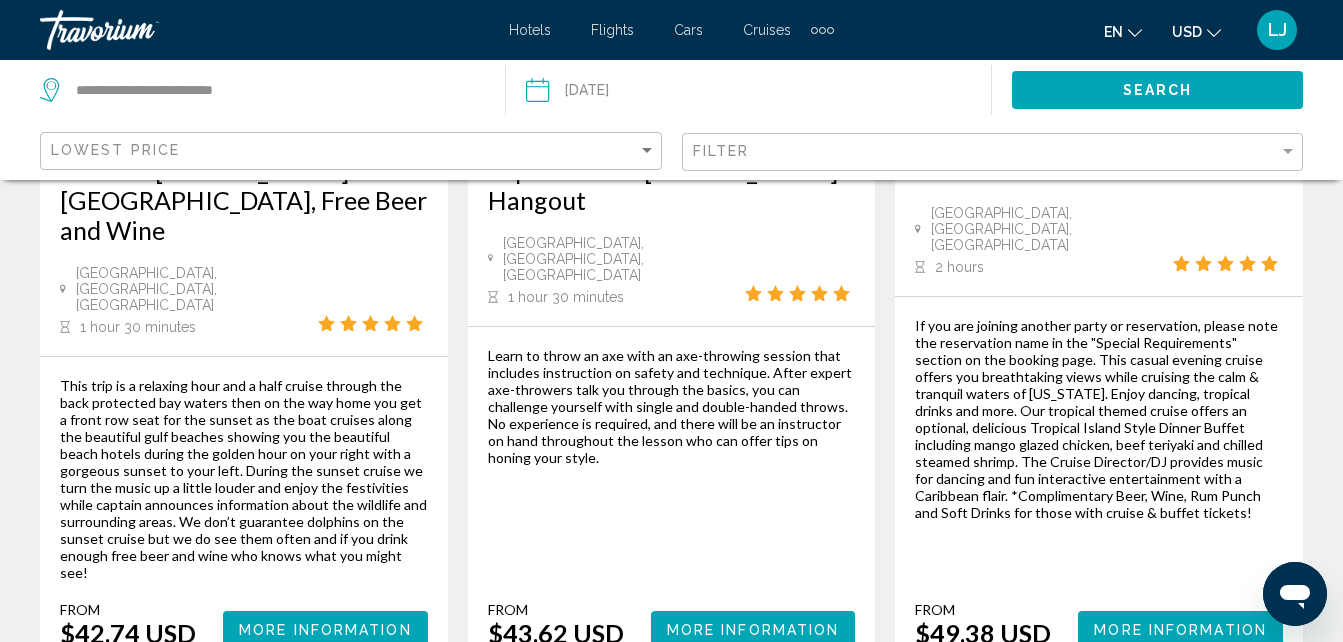scroll, scrollTop: 0, scrollLeft: 0, axis: both 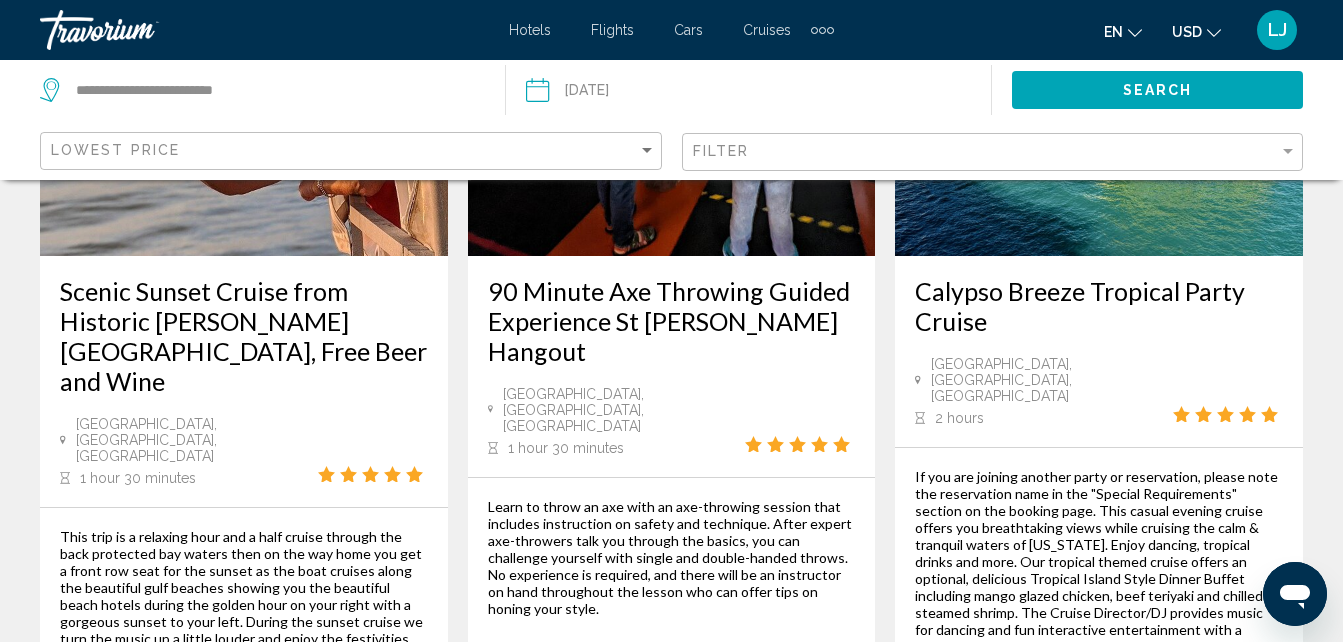 click on "3" at bounding box center [672, 879] 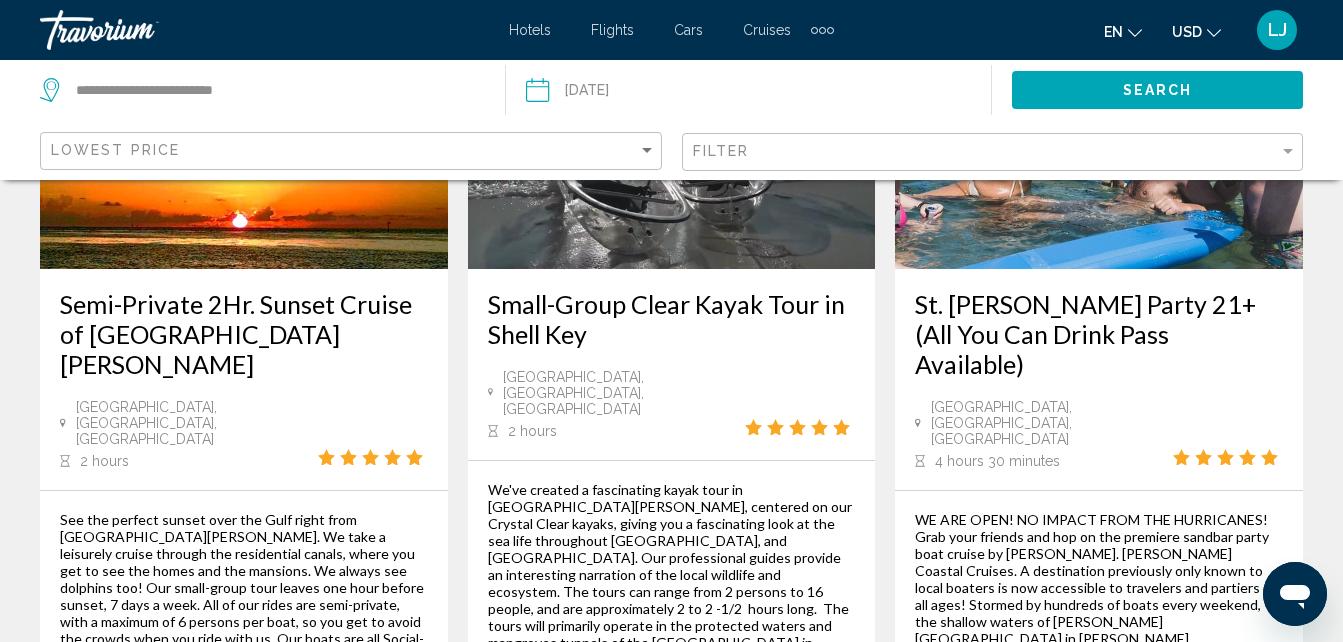 scroll, scrollTop: 0, scrollLeft: 0, axis: both 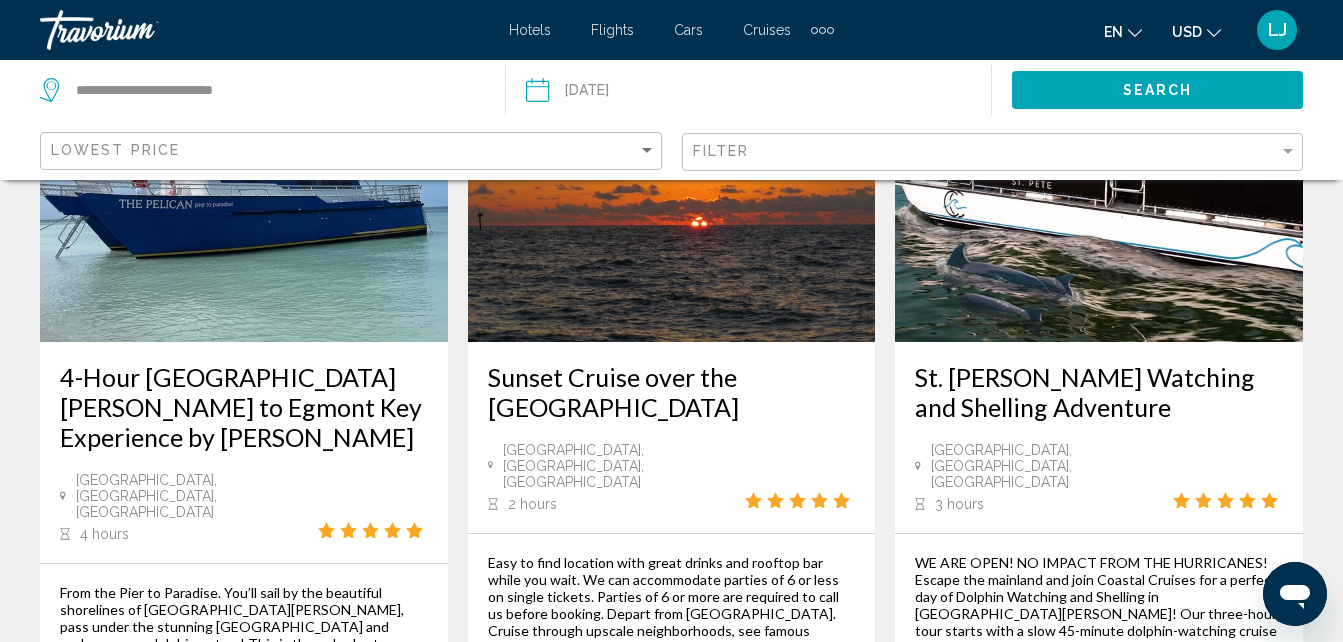 click on "WE ARE OPEN! NO IMPACT FROM THE HURRICANES! Escape the mainland and join Coastal Cruises for a perfect day of Dolphin Watching and Shelling in [GEOGRAPHIC_DATA][PERSON_NAME]! Our three-hour tour starts with a slow 45-minute dolphin-watching cruise along the intercoastal waterways in [GEOGRAPHIC_DATA][PERSON_NAME] amidst the multi-million dollar waterfront homes en route to one of our favorite local [GEOGRAPHIC_DATA] in [US_STATE].
Once stopped at either [GEOGRAPHIC_DATA], guests will have up to an hour and a half to go ashore and enjoy the day the locals’ way swimming and exploring at one of these pristine shelling destinations!
Our boat has plenty of shade for those who aren’t quite as adventurous, so feel free to stay aboard, pick the crew’s brain on the local [GEOGRAPHIC_DATA][PERSON_NAME] area, take in the coastal views, or enjoy the satellite TV featuring your favorite game!
Upon departing the [GEOGRAPHIC_DATA][PERSON_NAME], we will have an opportunity to once again search for dolphins along the 45-minute intercoastal route back to the marina." at bounding box center [1099, 732] 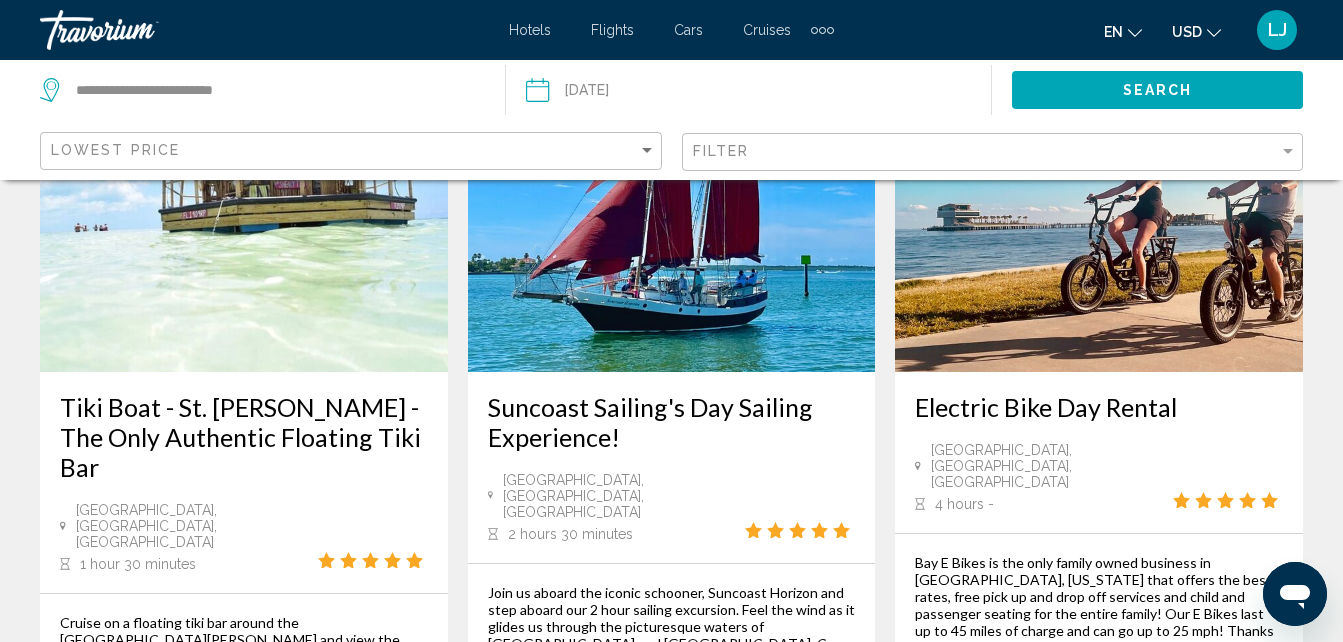 scroll, scrollTop: 2197, scrollLeft: 0, axis: vertical 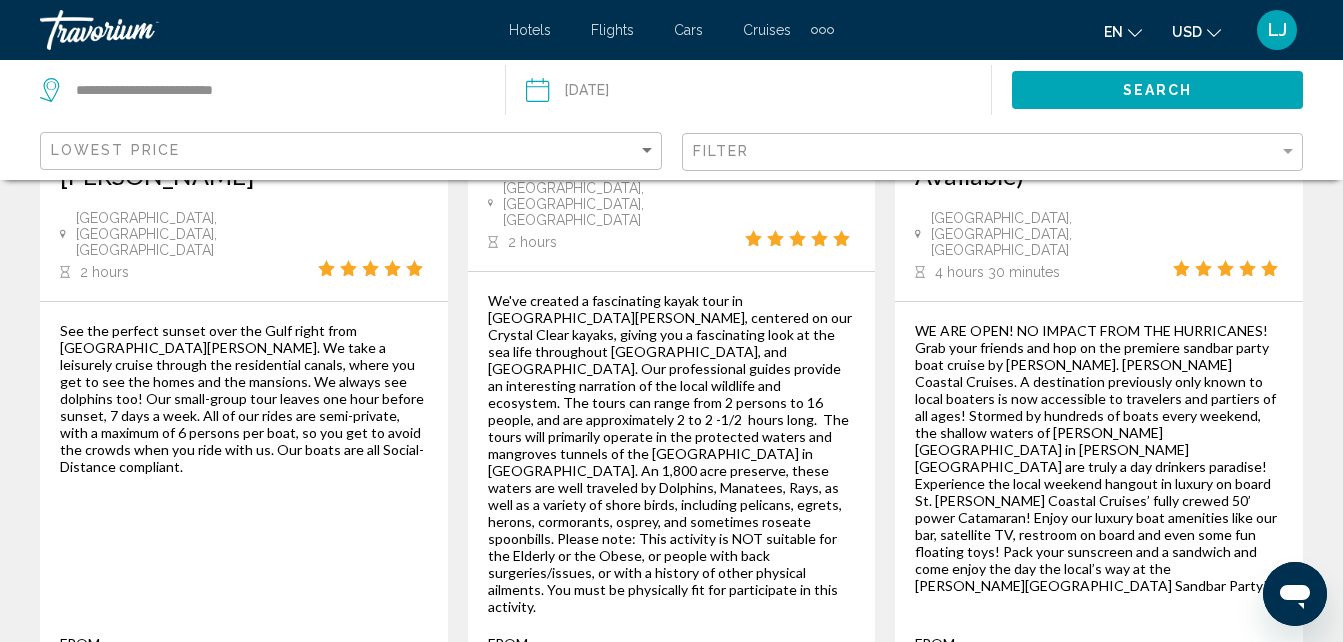click on "page  4" at bounding box center [741, 762] 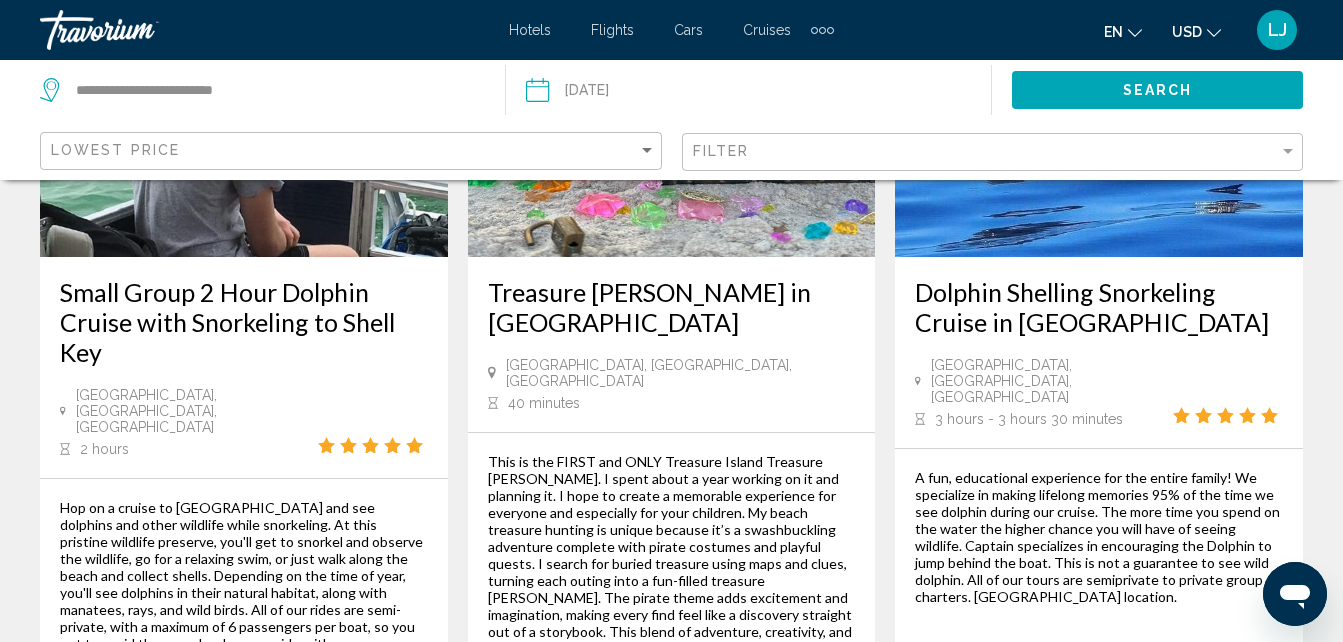 scroll, scrollTop: 0, scrollLeft: 0, axis: both 